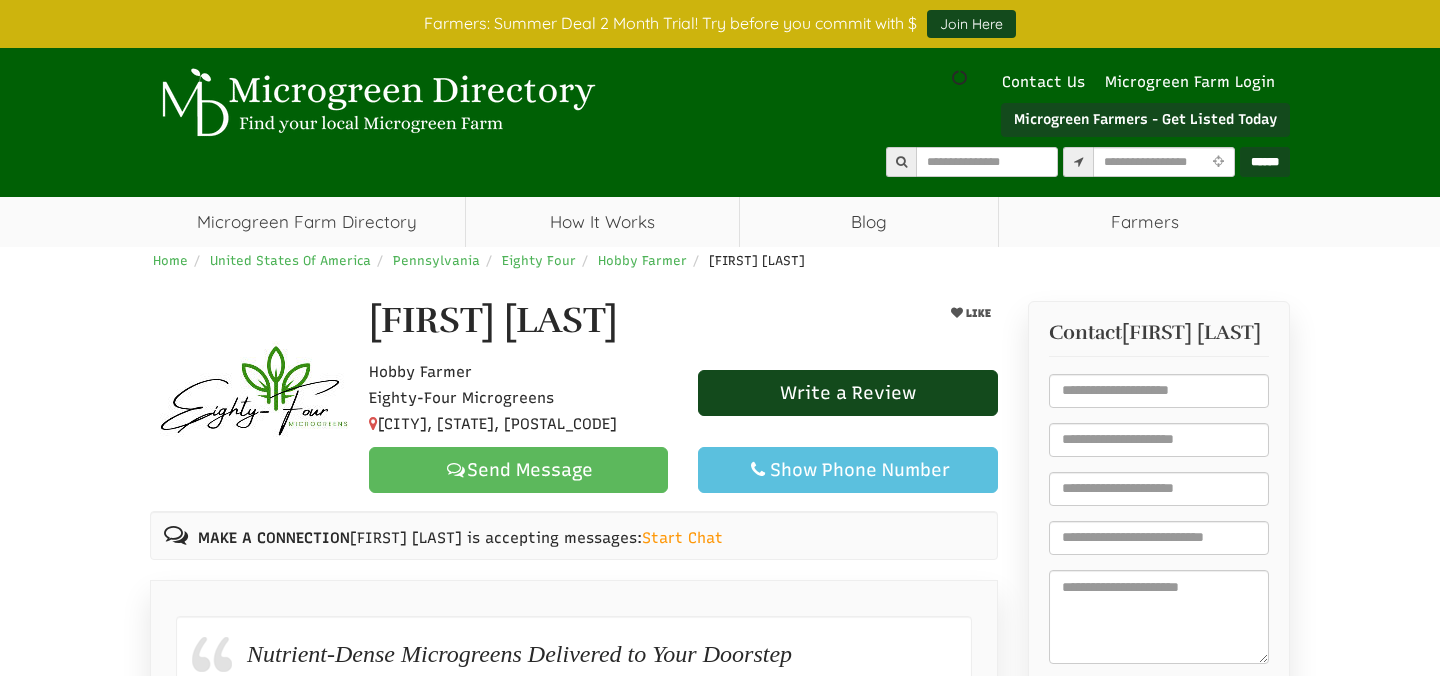 scroll, scrollTop: 0, scrollLeft: 0, axis: both 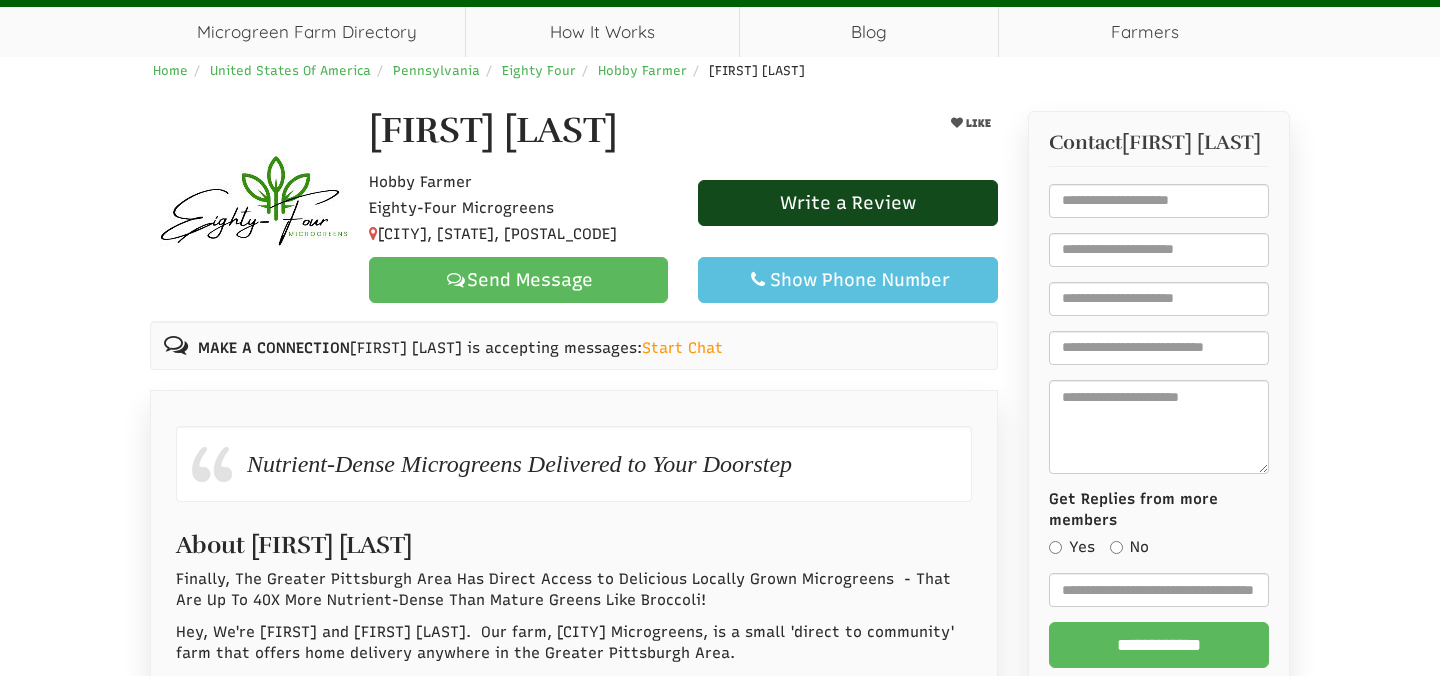 select 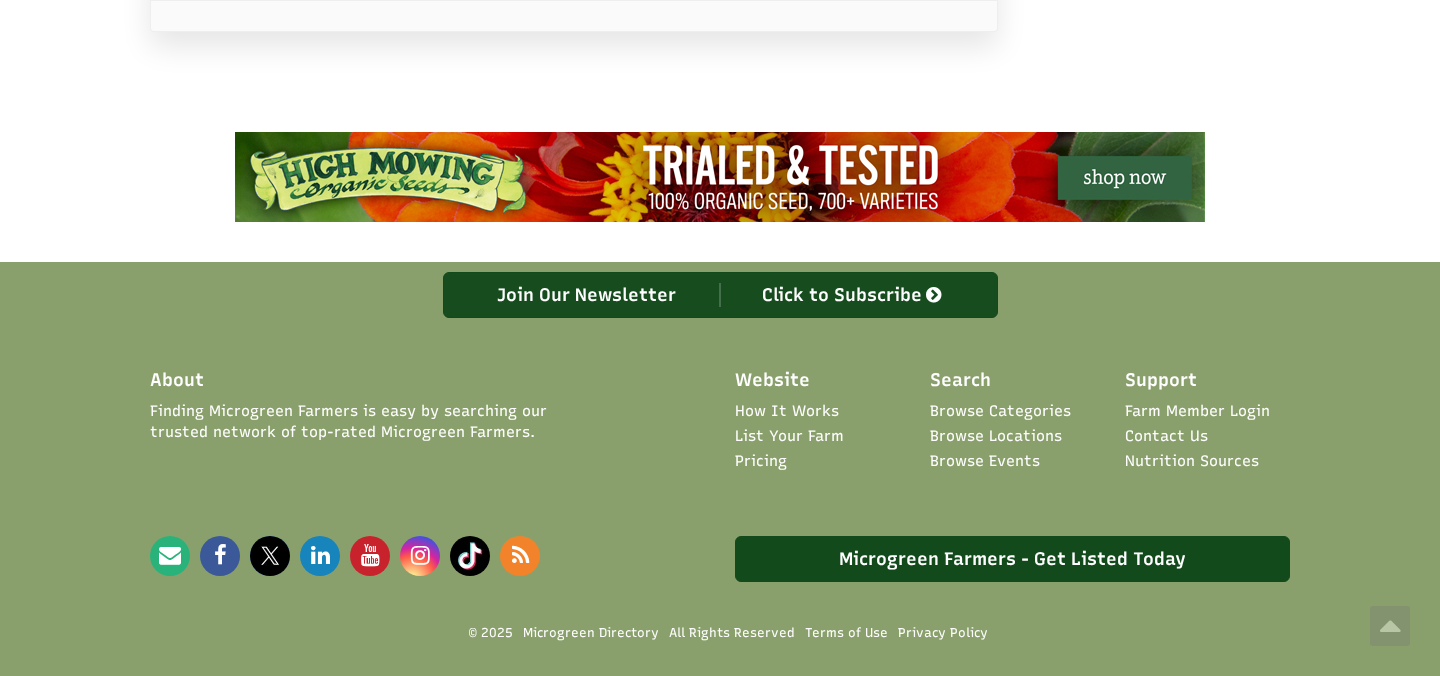 scroll, scrollTop: 2636, scrollLeft: 0, axis: vertical 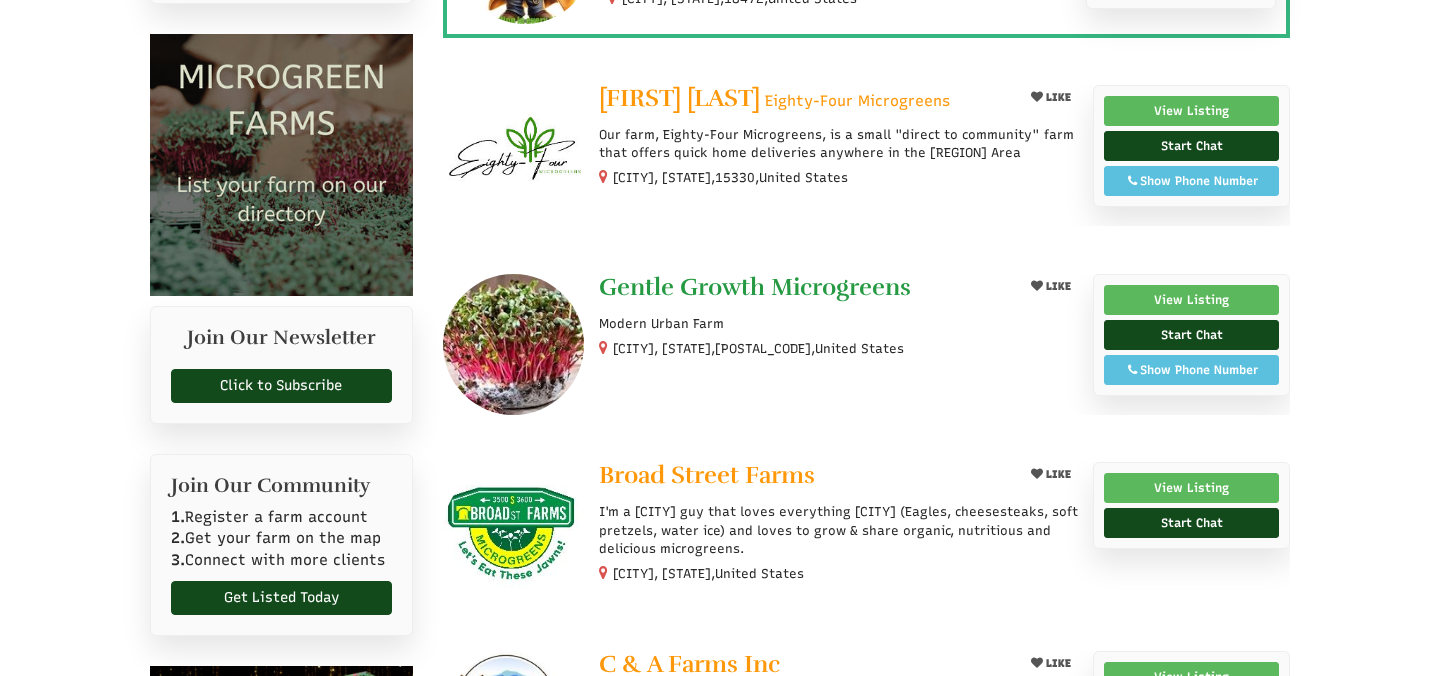 click on "Gentle Growth Microgreens" at bounding box center (755, 287) 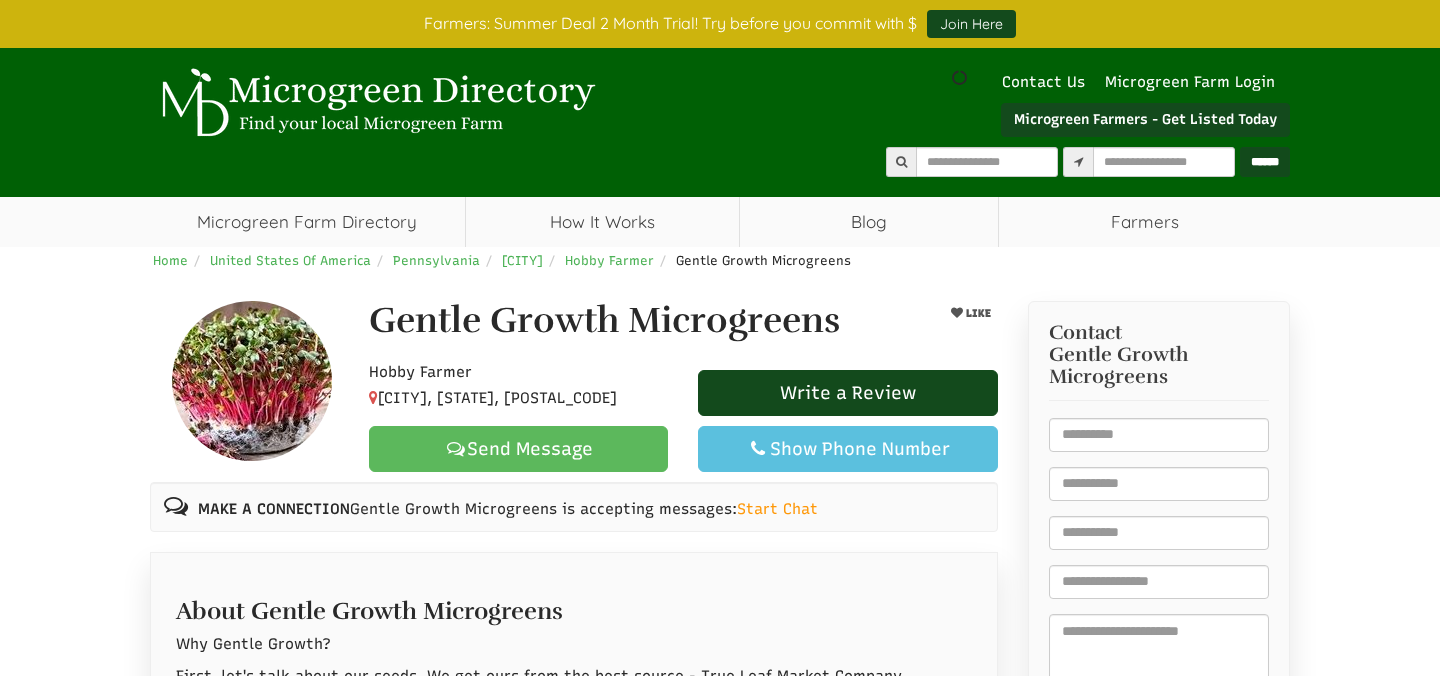 scroll, scrollTop: 0, scrollLeft: 0, axis: both 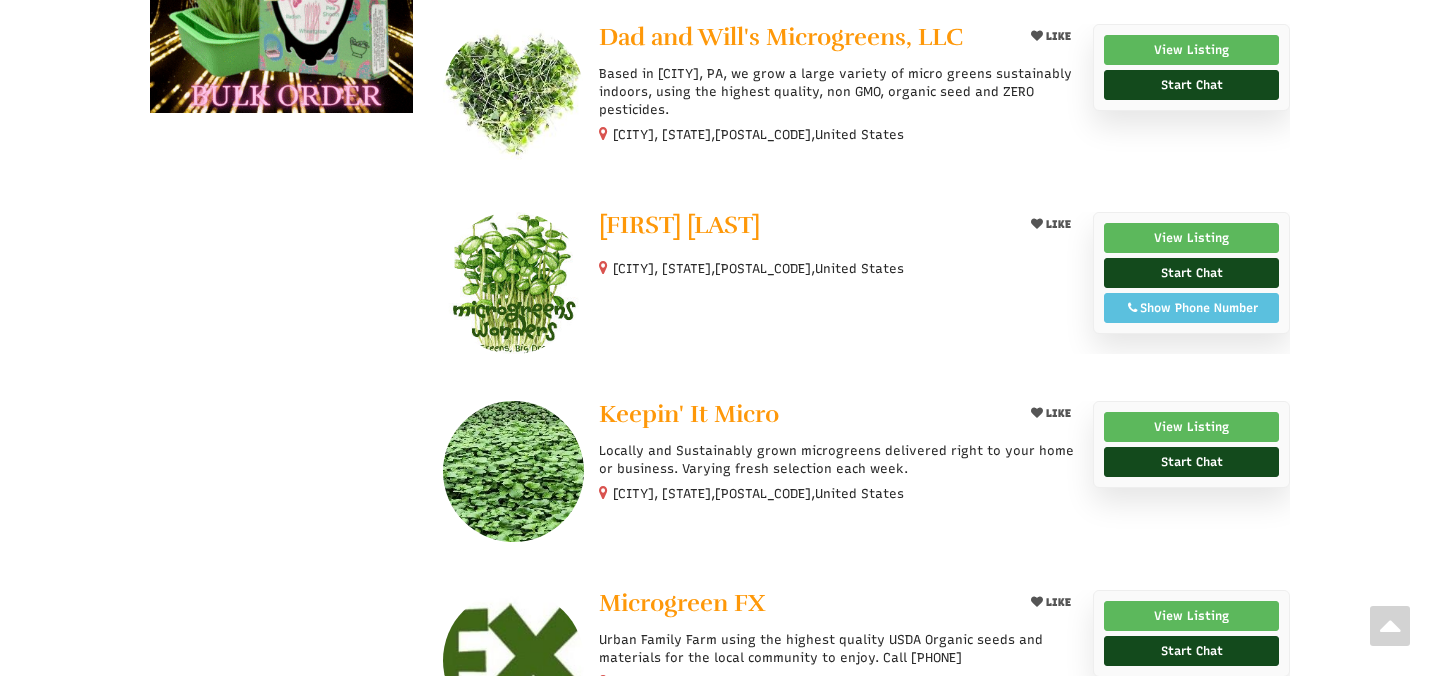 drag, startPoint x: 613, startPoint y: 267, endPoint x: 679, endPoint y: 267, distance: 66 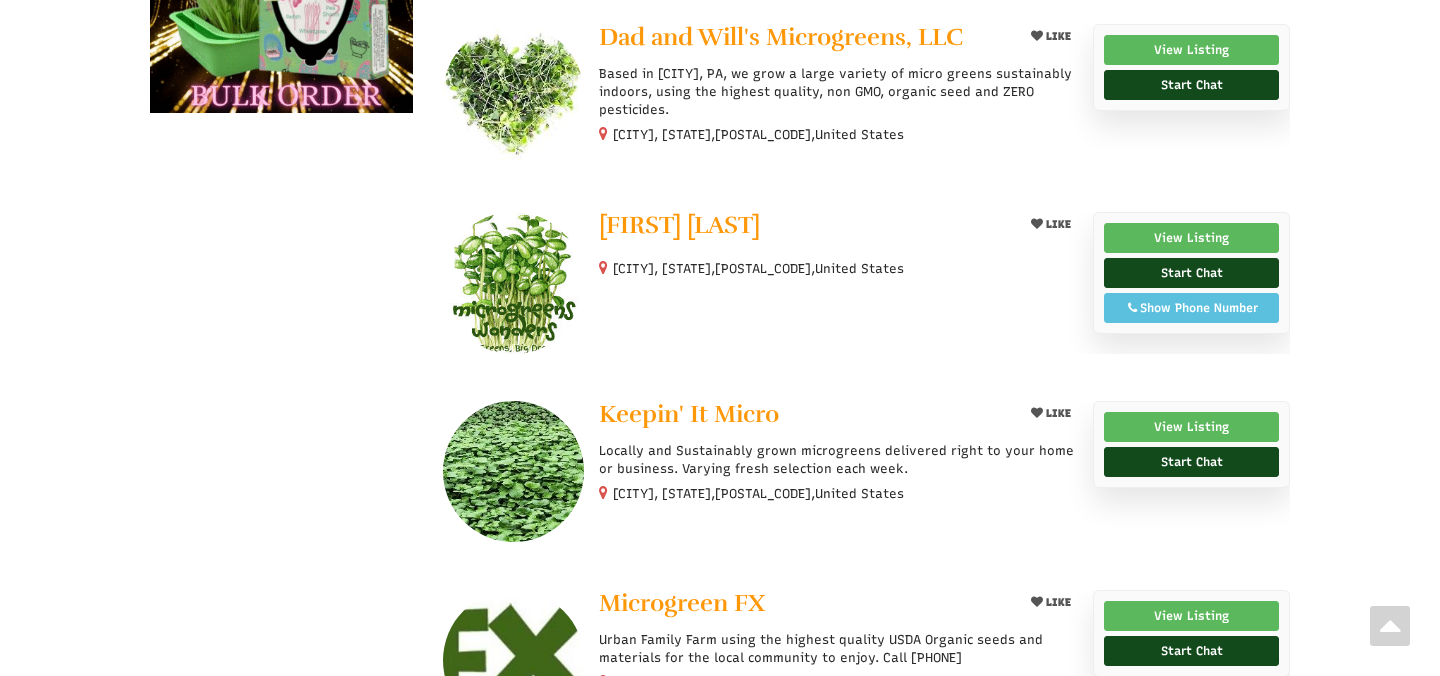 click on "Kittanning, Pennsylvania,  16201 ,  United States" at bounding box center [758, 268] 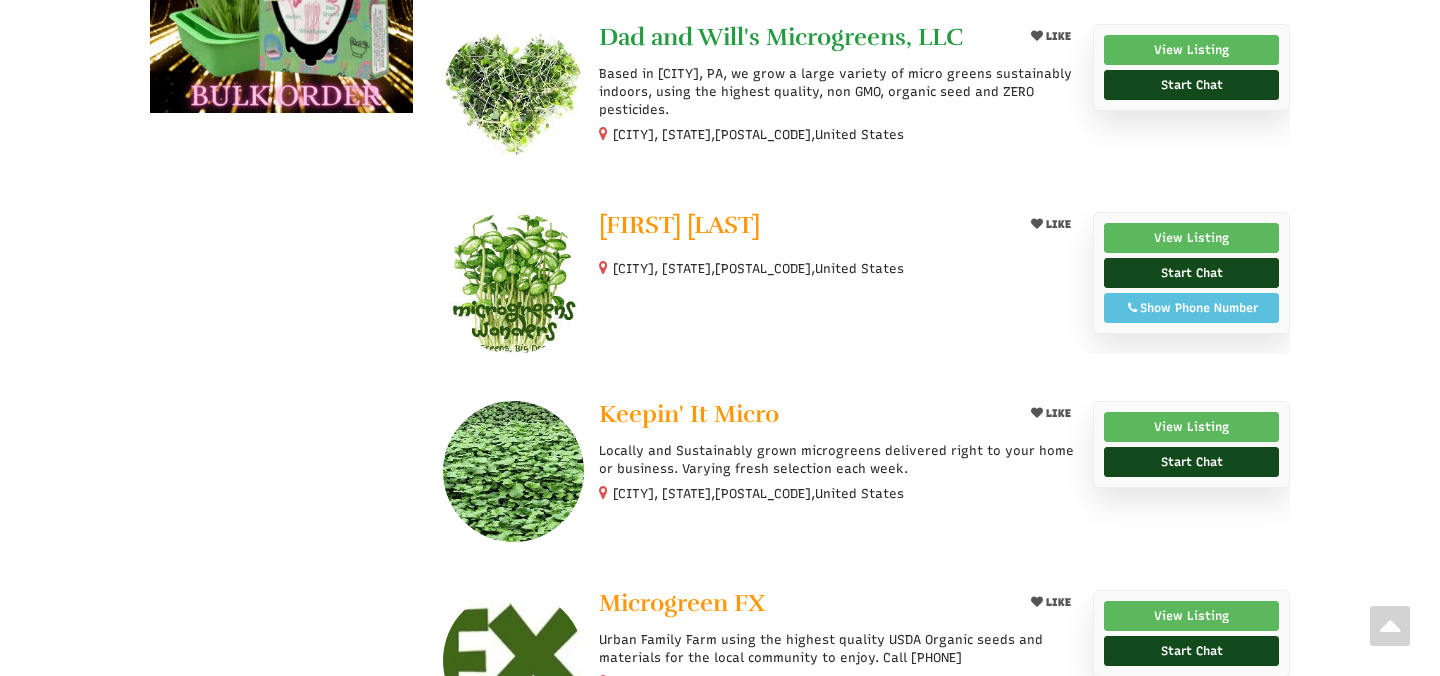 copy on "Kittanning" 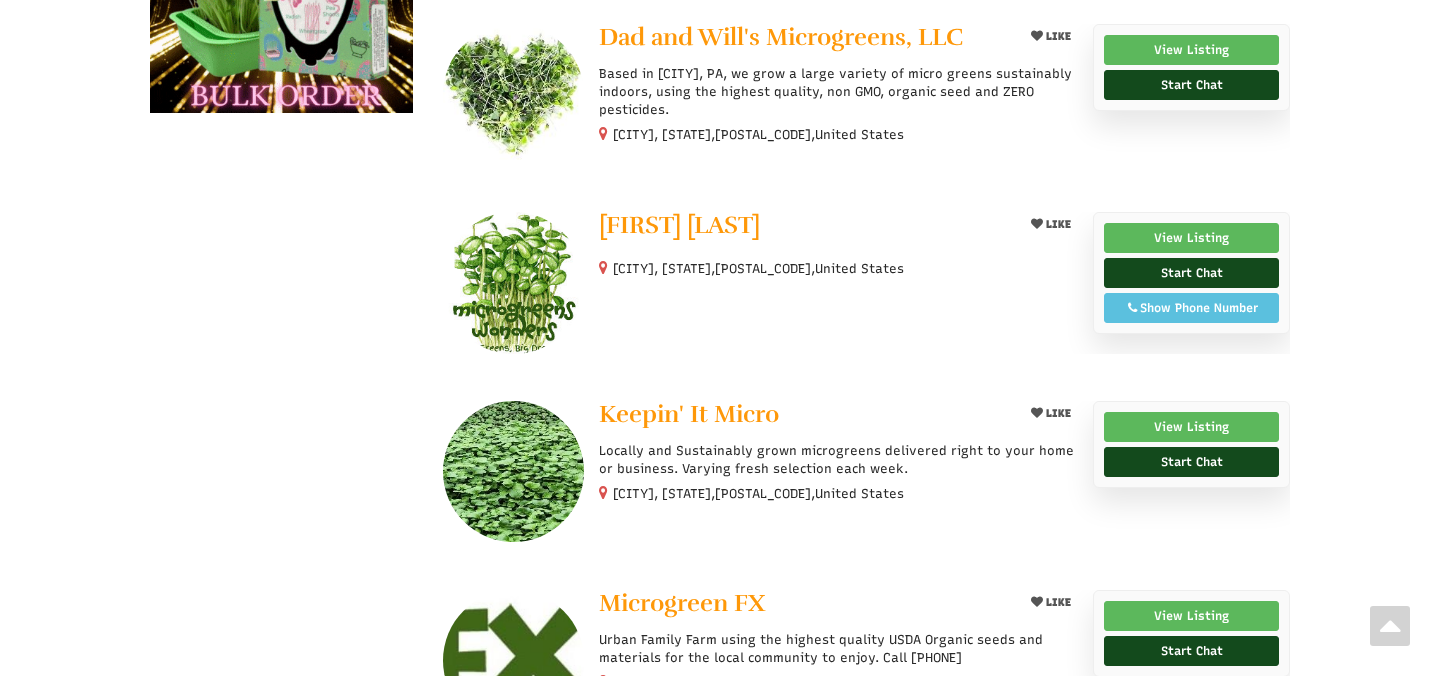 click on "LIKE
Jason Gariglio
Kittanning, Pennsylvania,  16201 ,  United States
View Listing
Start Chat
Show Phone Number
Call:  1 757-500-3714" at bounding box center [867, 286] 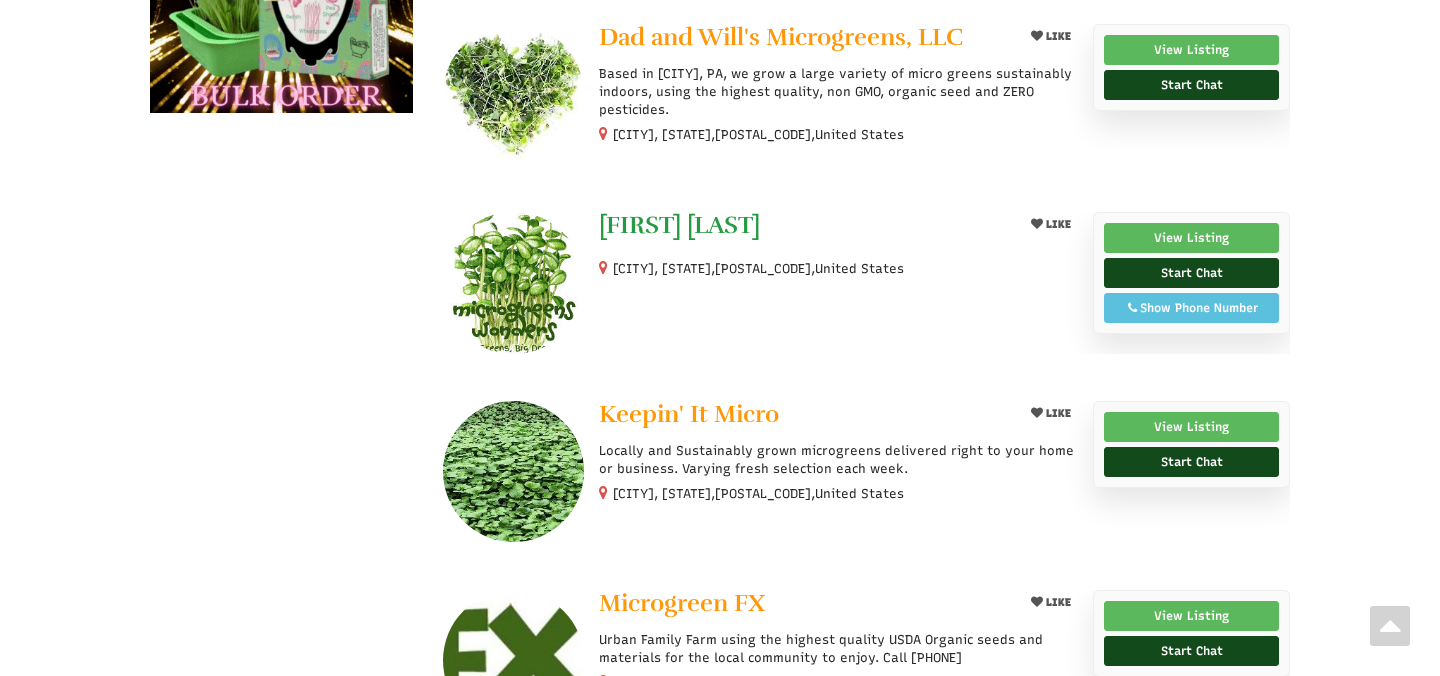 click on "Jason Gariglio" at bounding box center [679, 225] 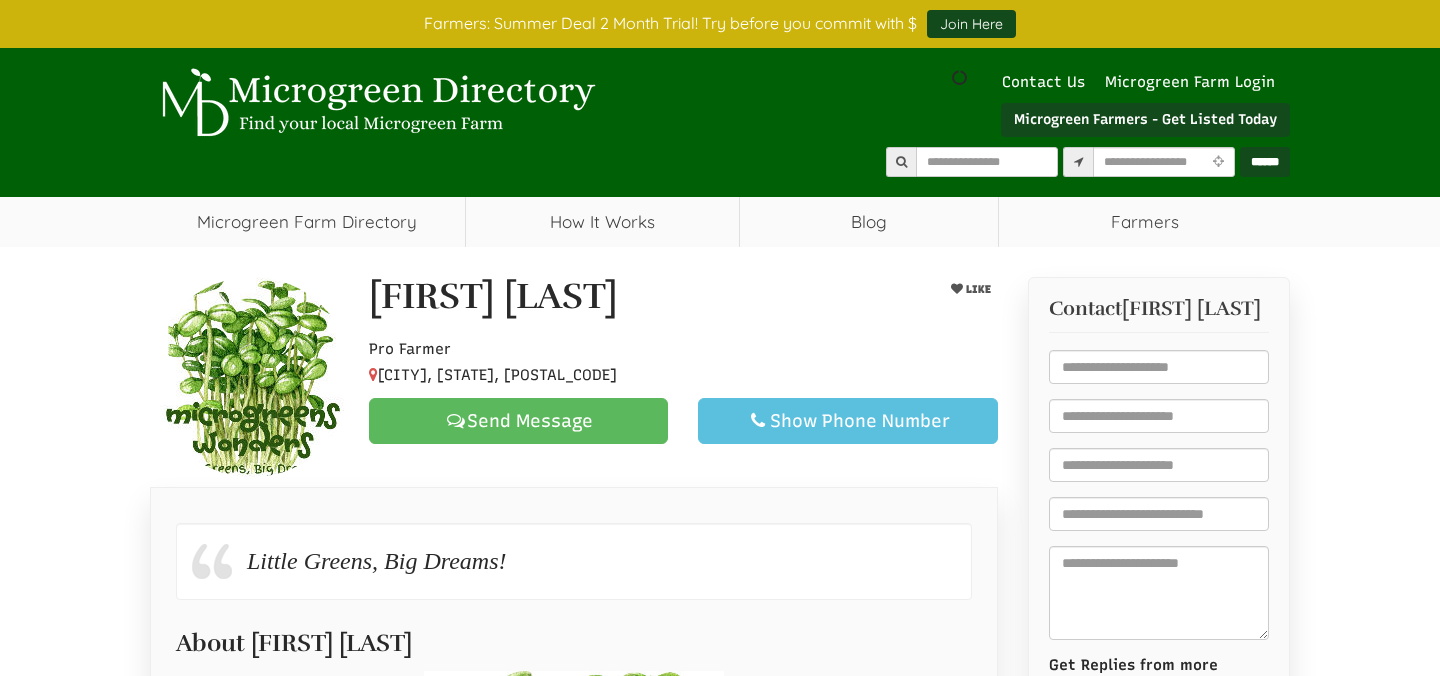 scroll, scrollTop: 0, scrollLeft: 0, axis: both 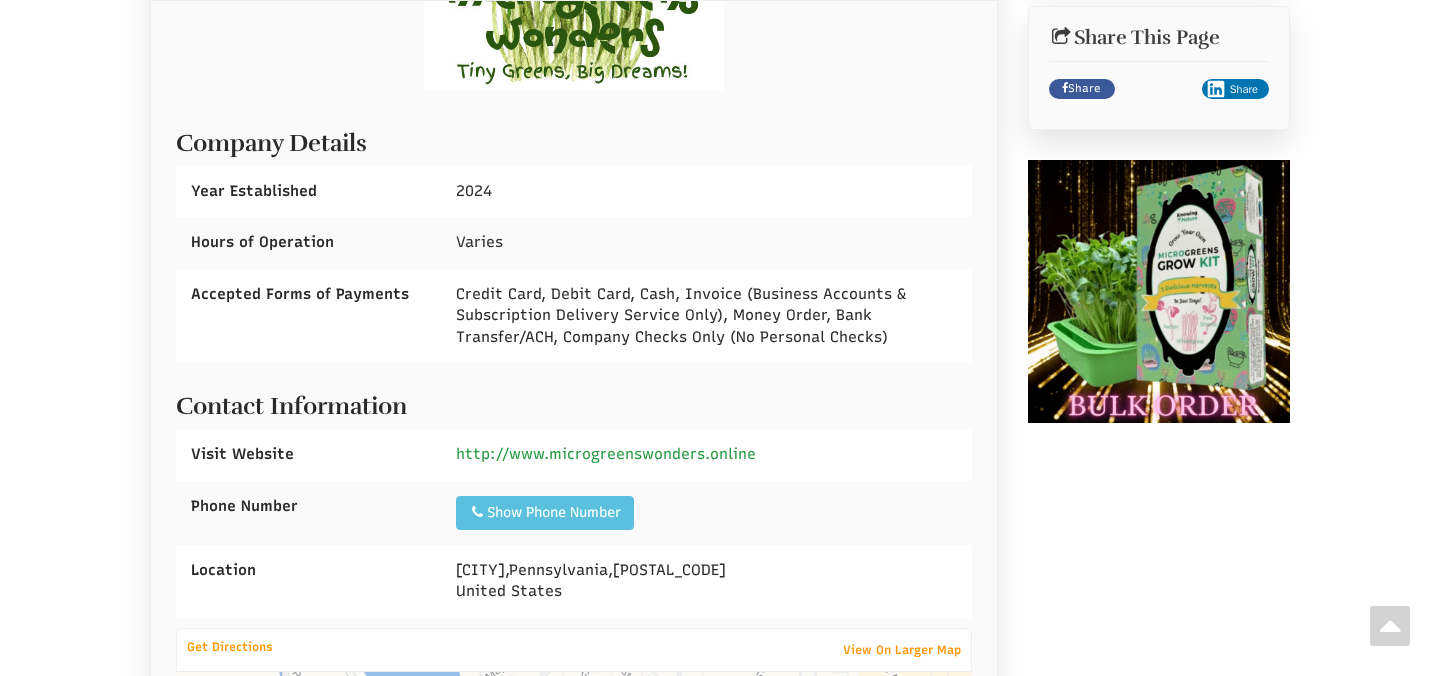 click on "http://www.microgreenswonders.online" at bounding box center [606, 454] 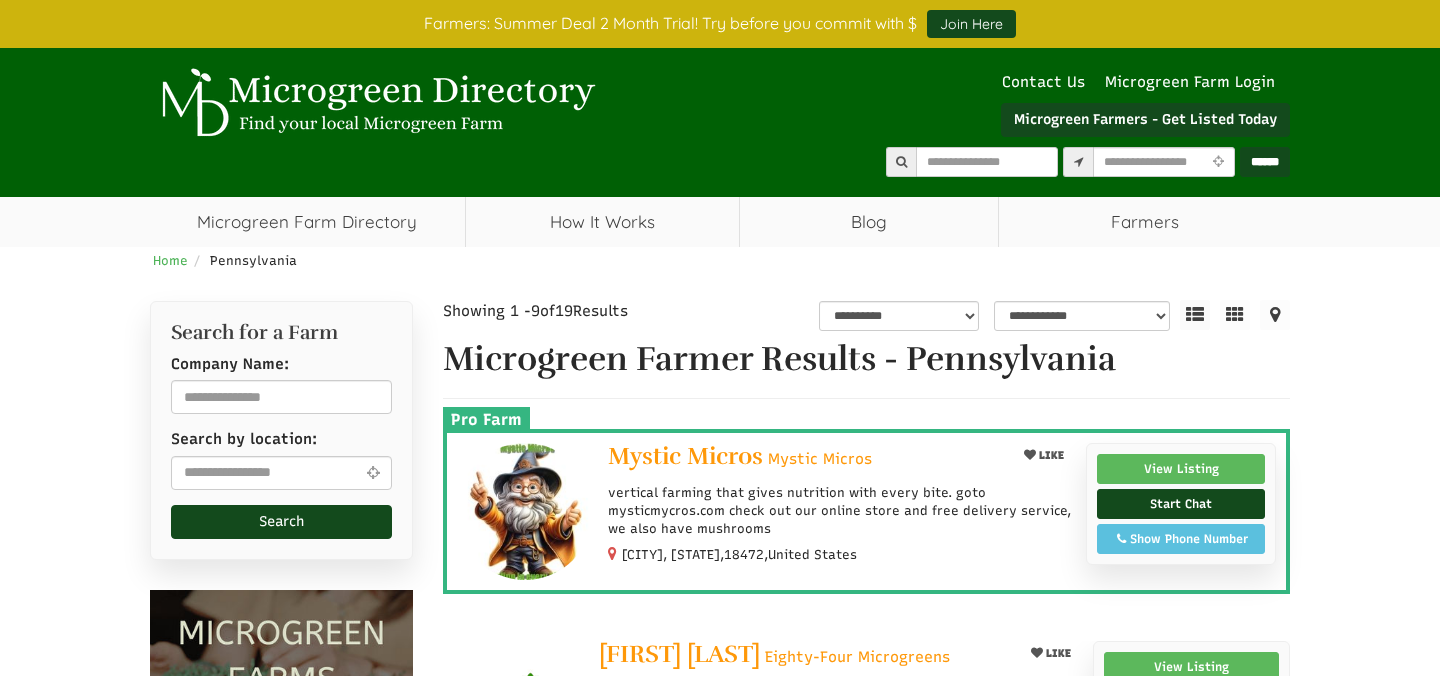scroll, scrollTop: 1372, scrollLeft: 0, axis: vertical 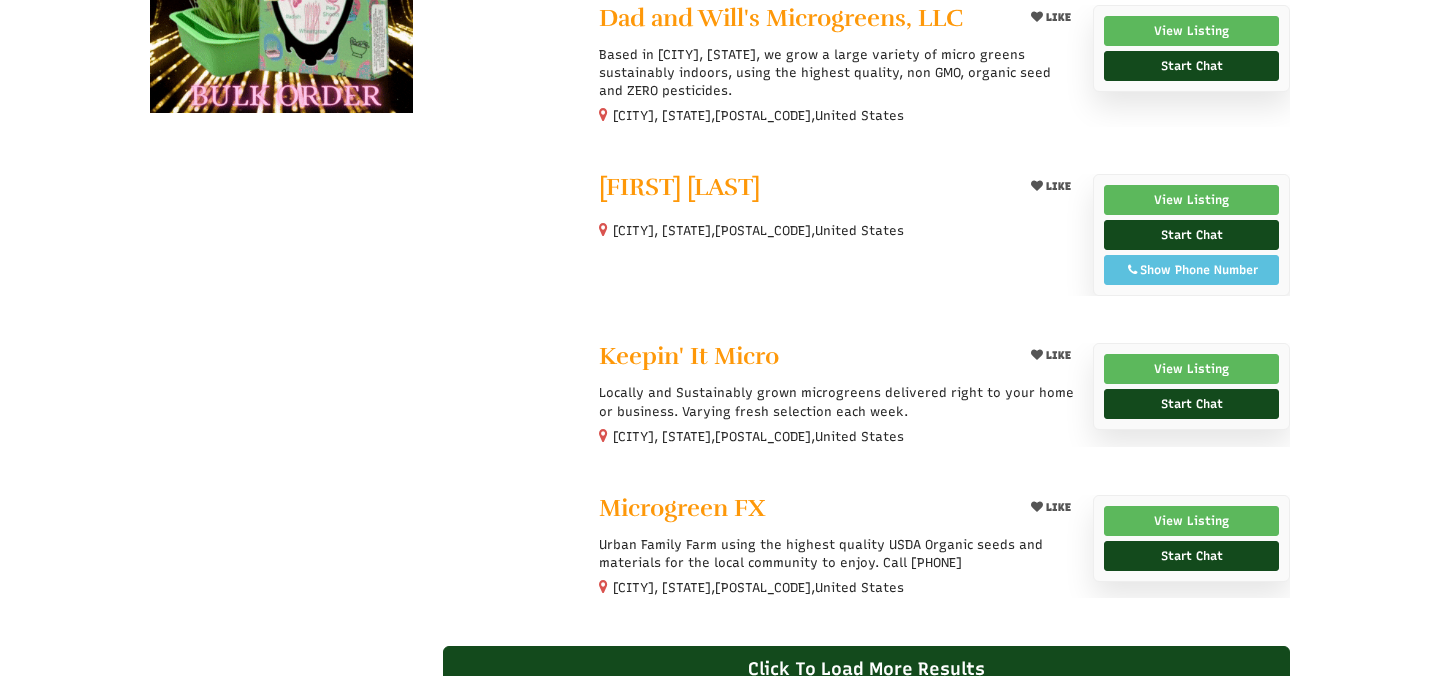 select 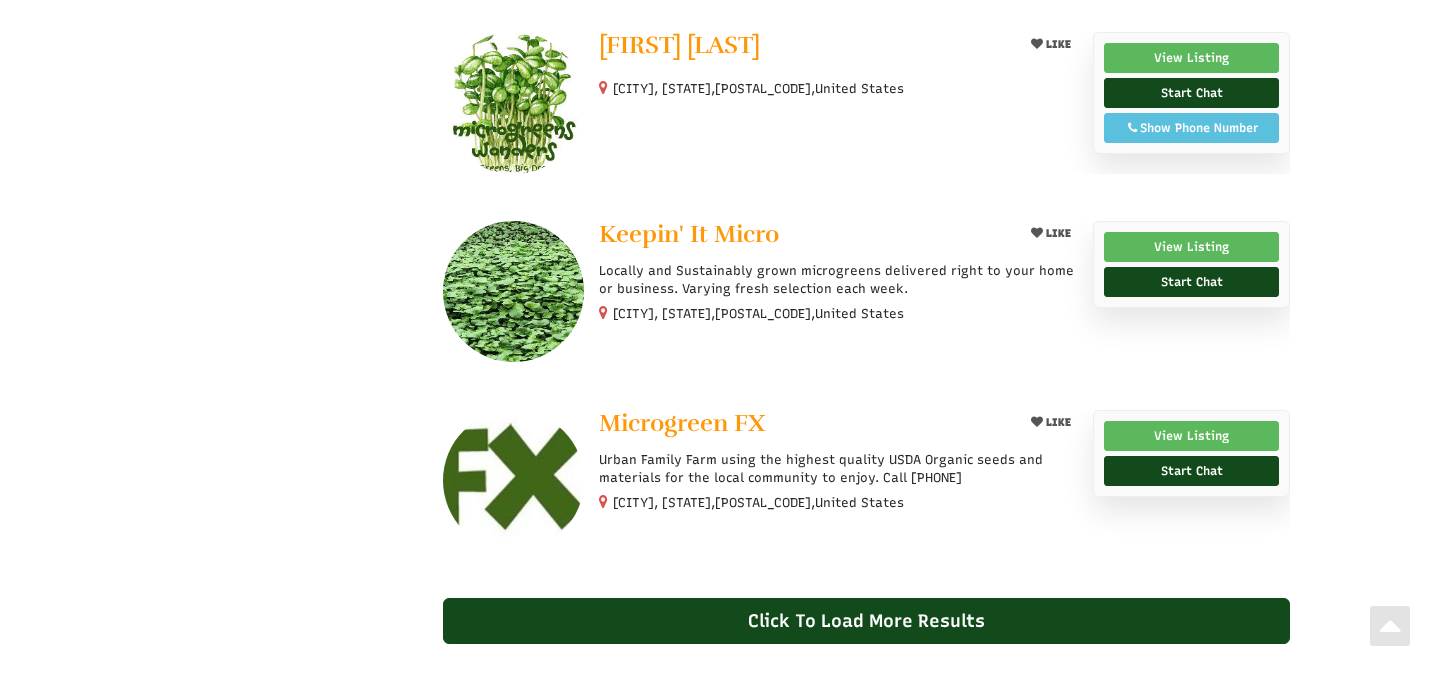 scroll, scrollTop: 1553, scrollLeft: 0, axis: vertical 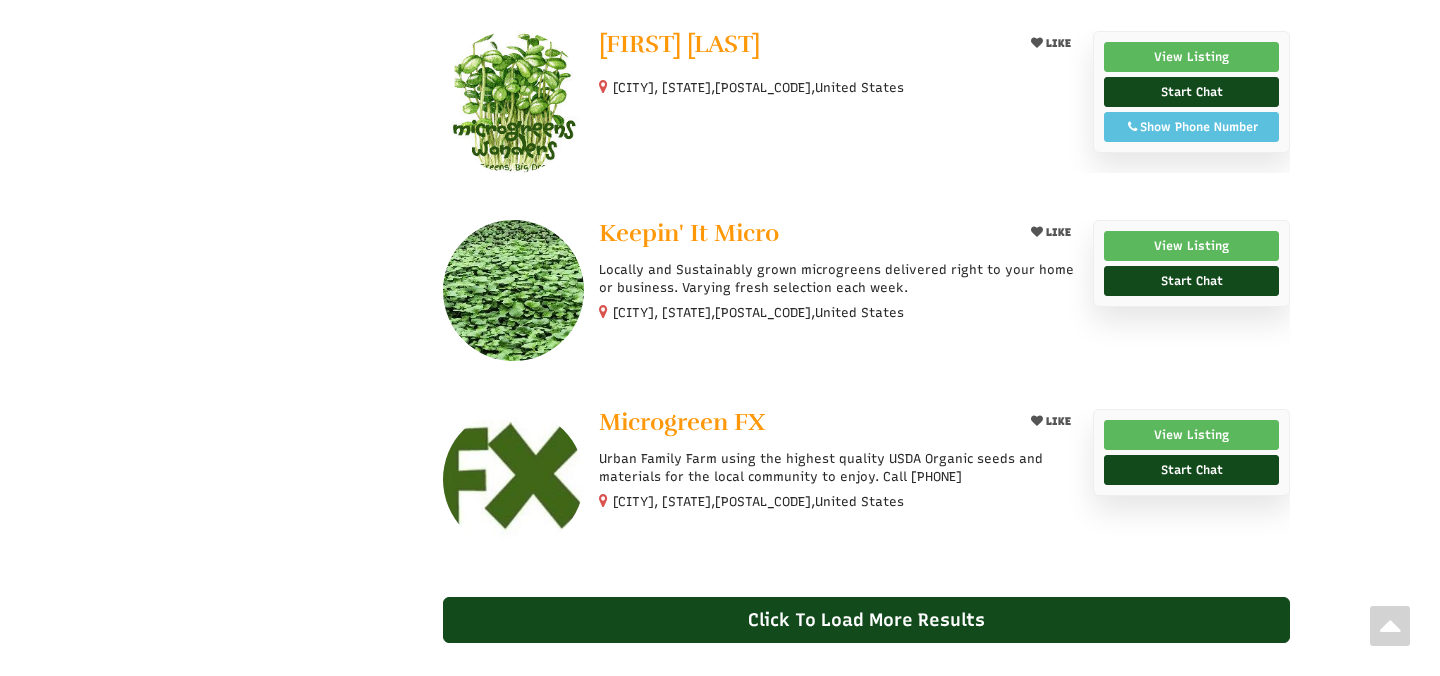 drag, startPoint x: 612, startPoint y: 499, endPoint x: 700, endPoint y: 500, distance: 88.005684 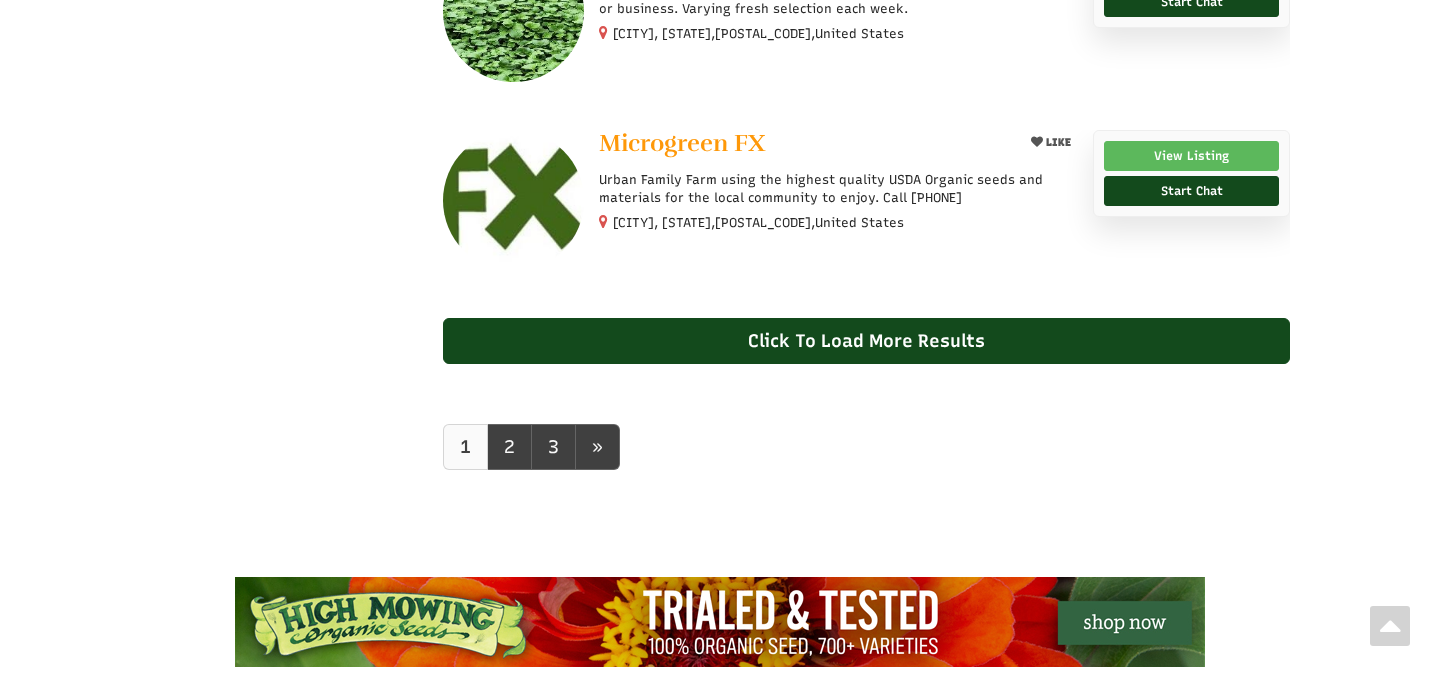 scroll, scrollTop: 1830, scrollLeft: 0, axis: vertical 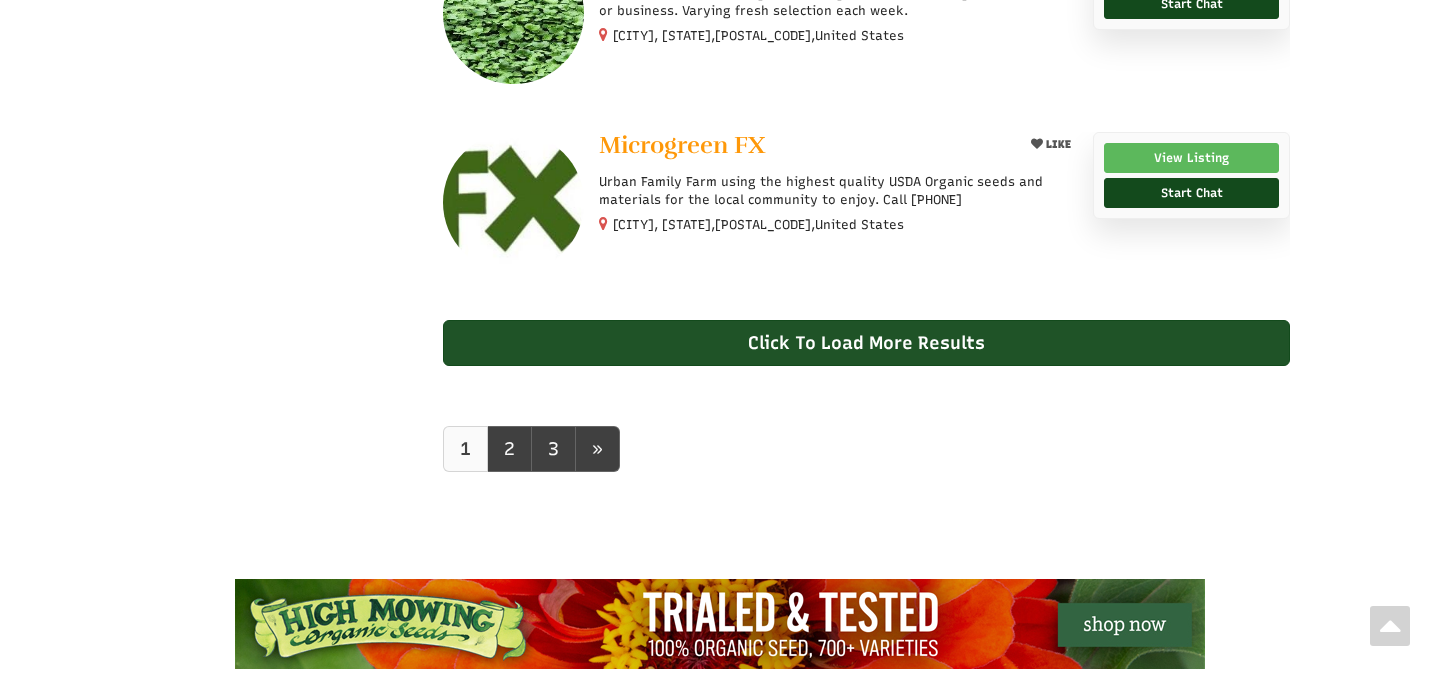 click on "Click To Load More Results" at bounding box center [867, 343] 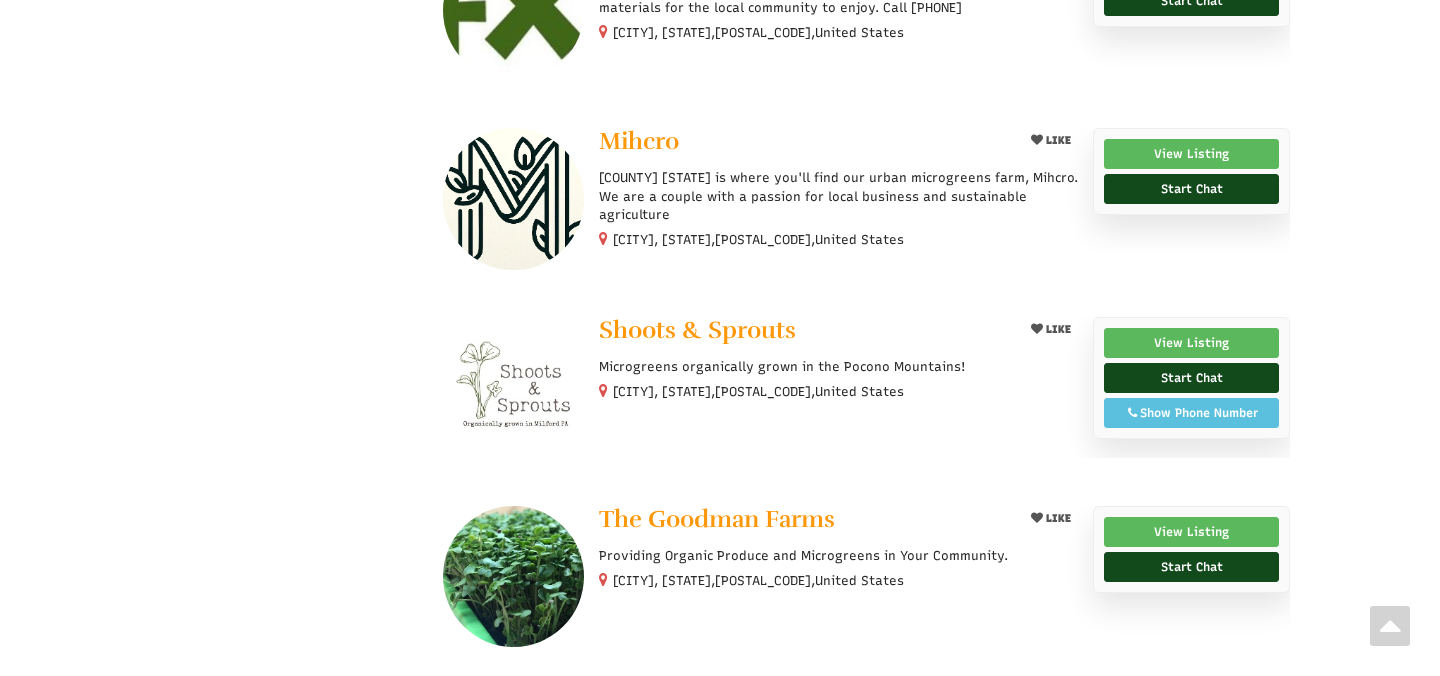 scroll, scrollTop: 2029, scrollLeft: 0, axis: vertical 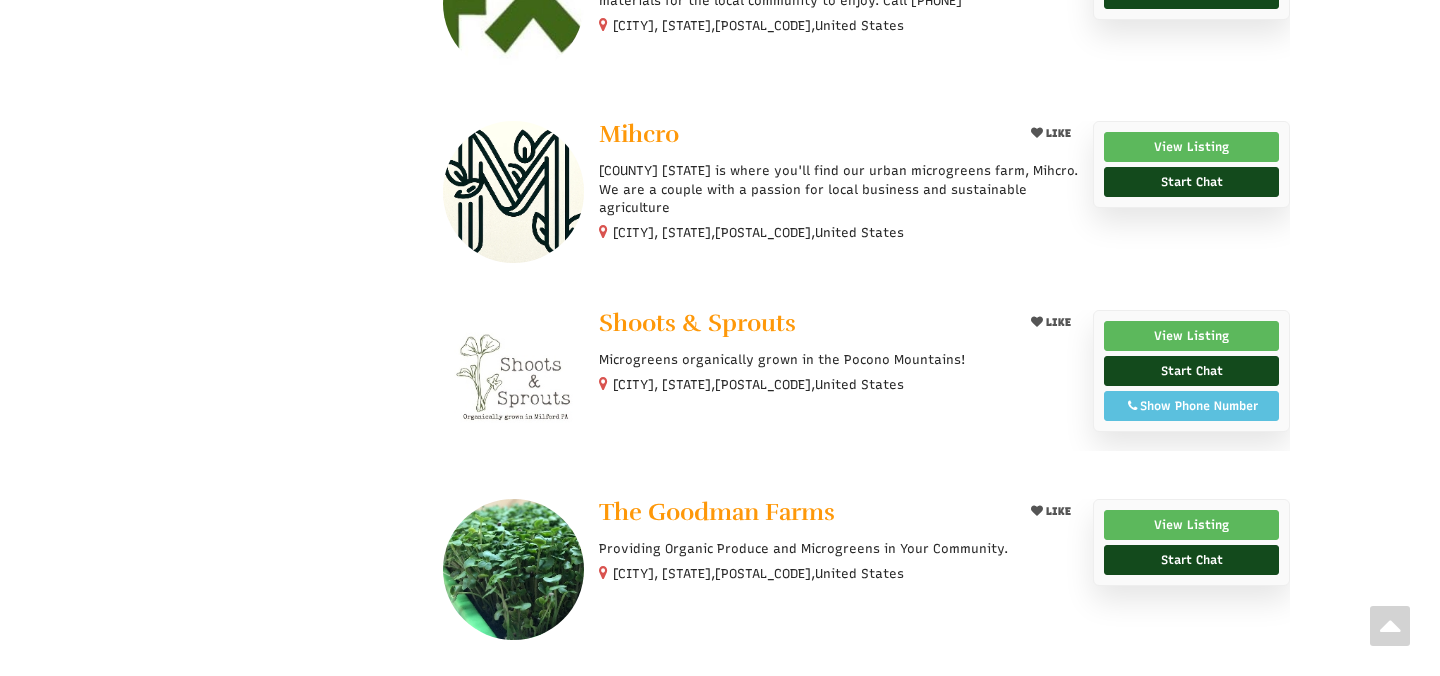 click on "Lykens, Pennsylvania,  17048 ,  United States" at bounding box center [751, 232] 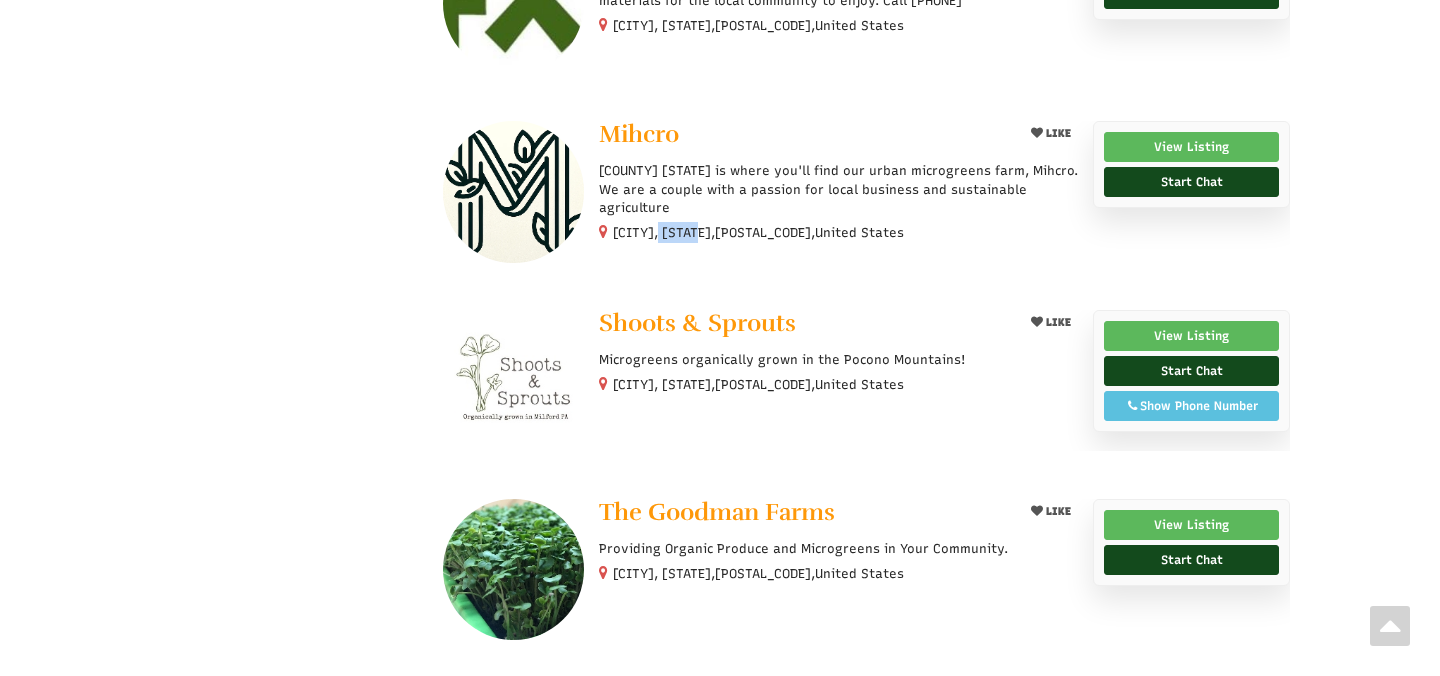 drag, startPoint x: 654, startPoint y: 228, endPoint x: 612, endPoint y: 228, distance: 42 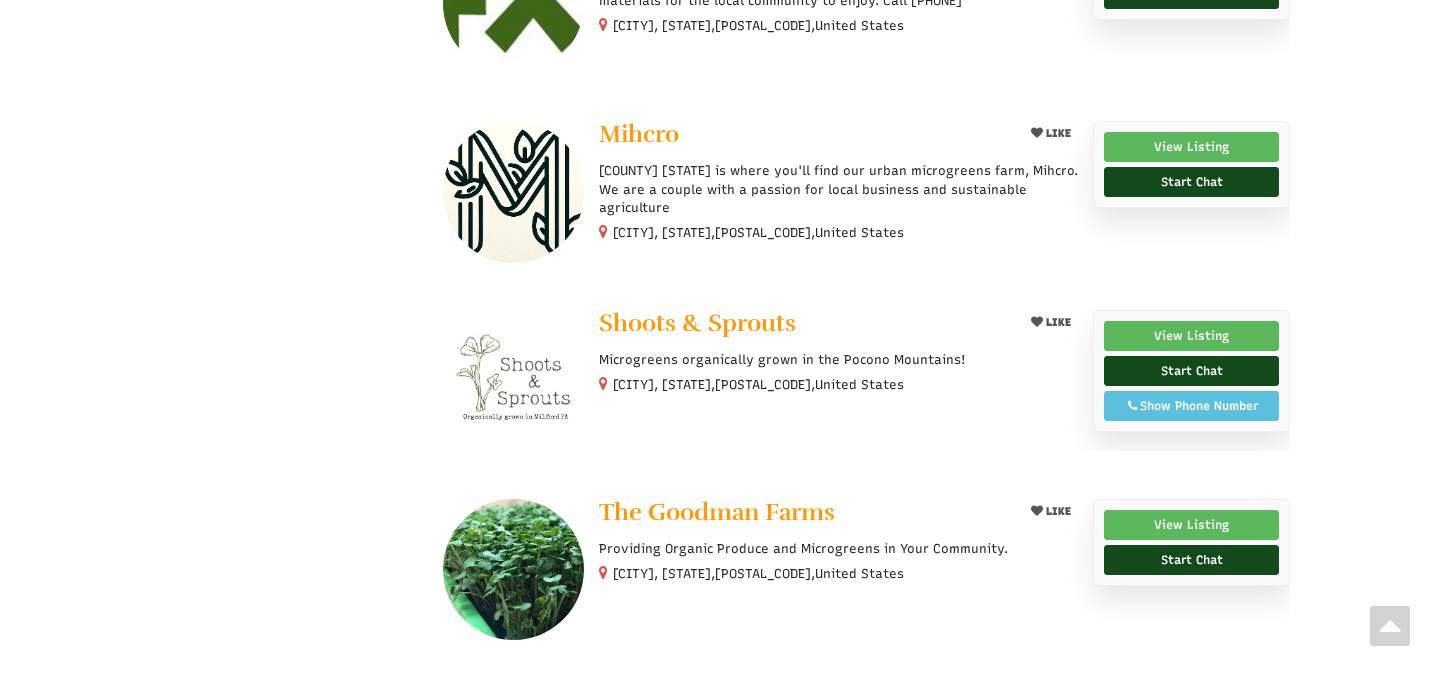 click at bounding box center [867, 380] 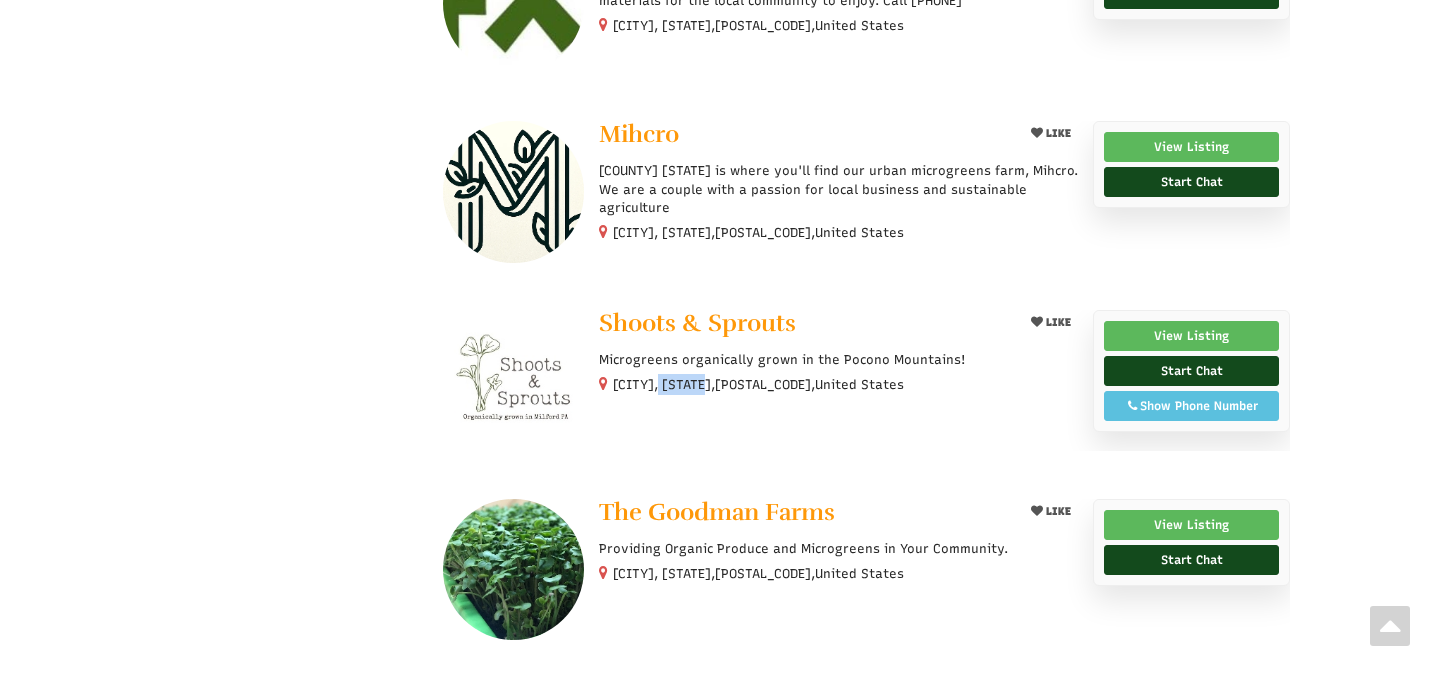 drag, startPoint x: 611, startPoint y: 380, endPoint x: 655, endPoint y: 380, distance: 44 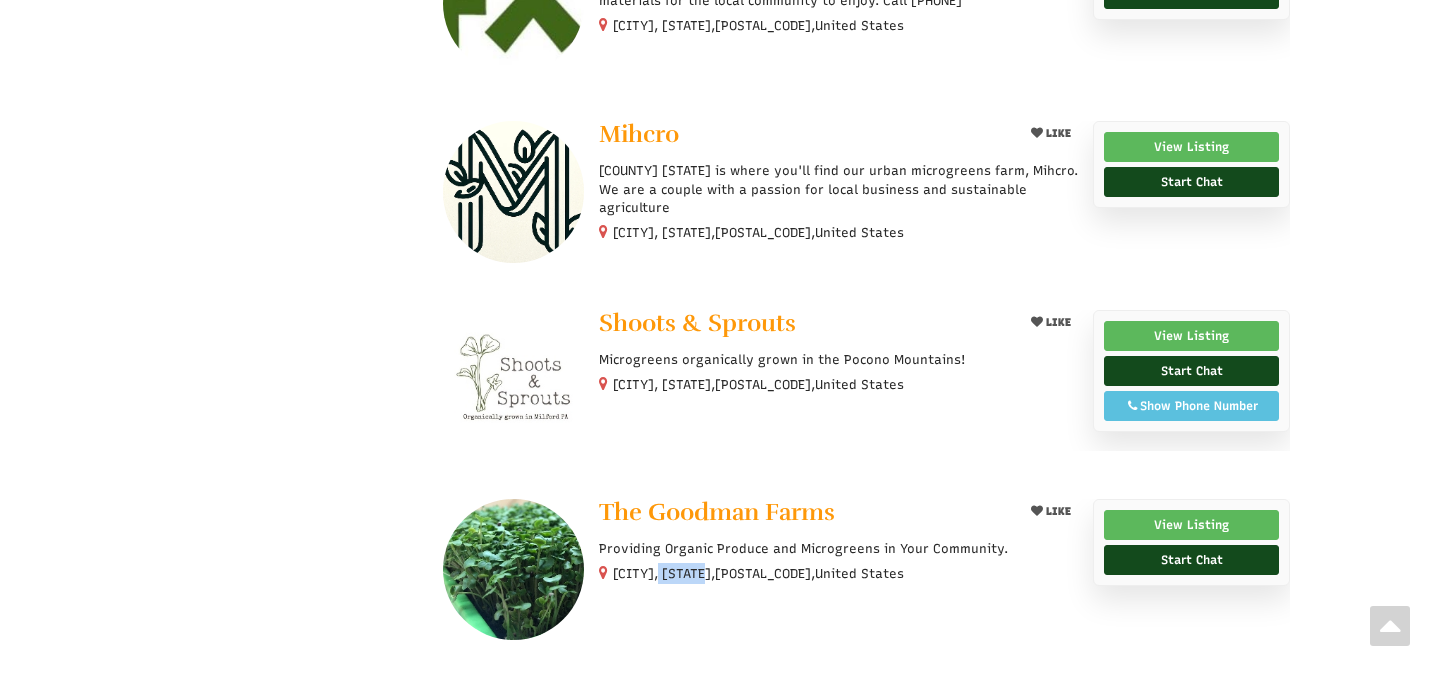 drag, startPoint x: 612, startPoint y: 565, endPoint x: 665, endPoint y: 566, distance: 53.009434 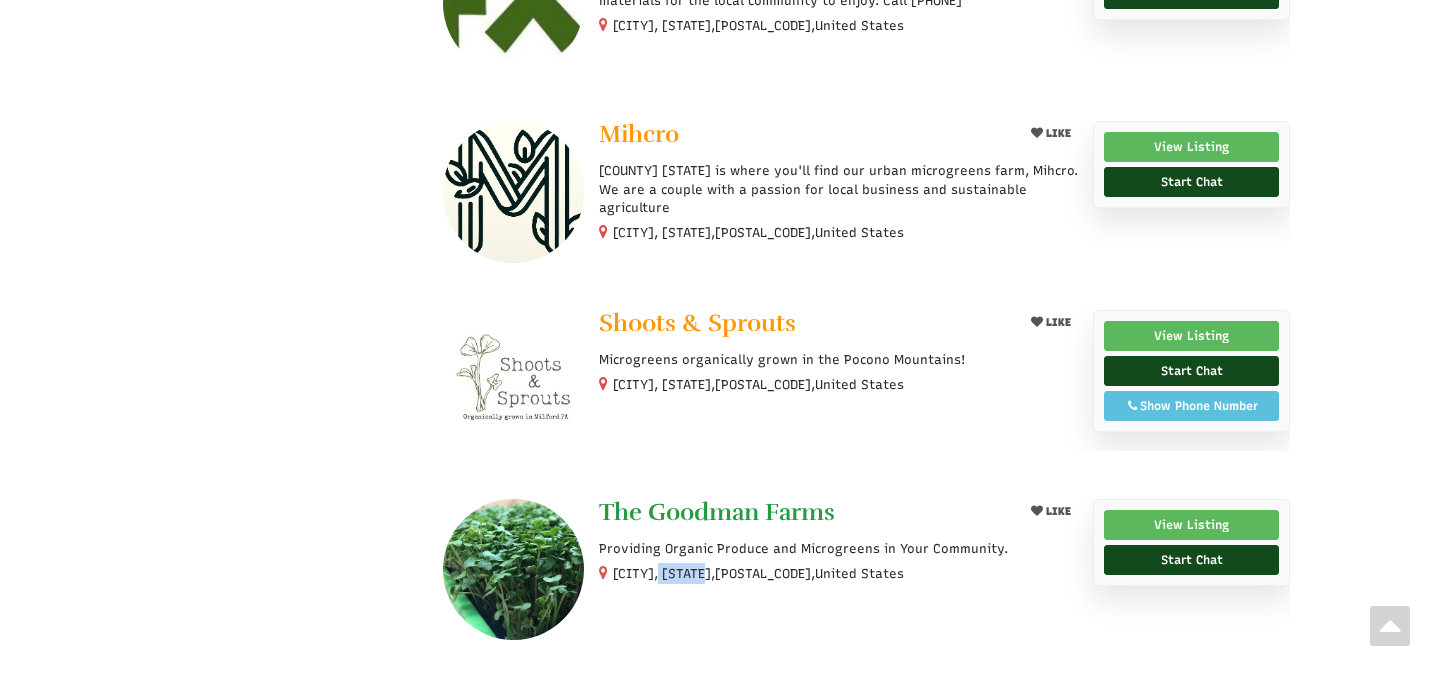 click on "The Goodman Farms" at bounding box center [717, 512] 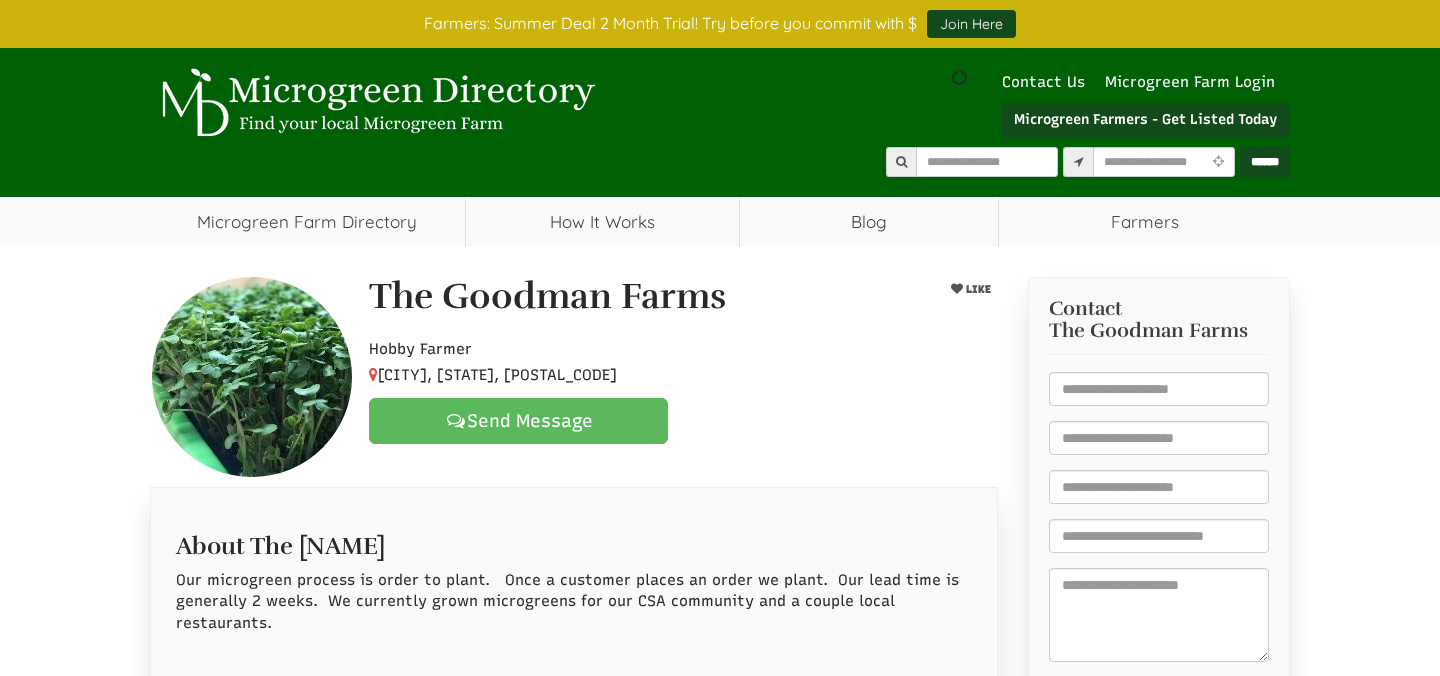 scroll, scrollTop: 0, scrollLeft: 0, axis: both 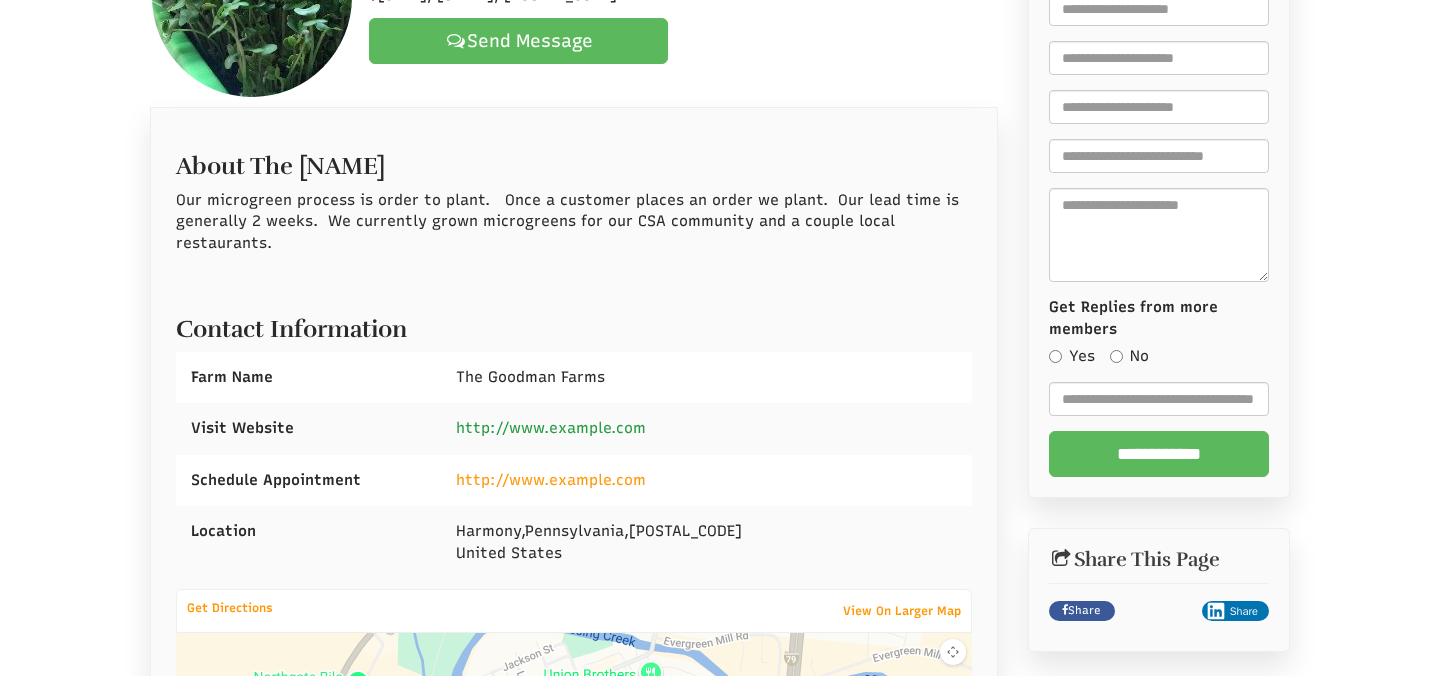 click on "http://www.thegoodmanfarms.com" at bounding box center (551, 428) 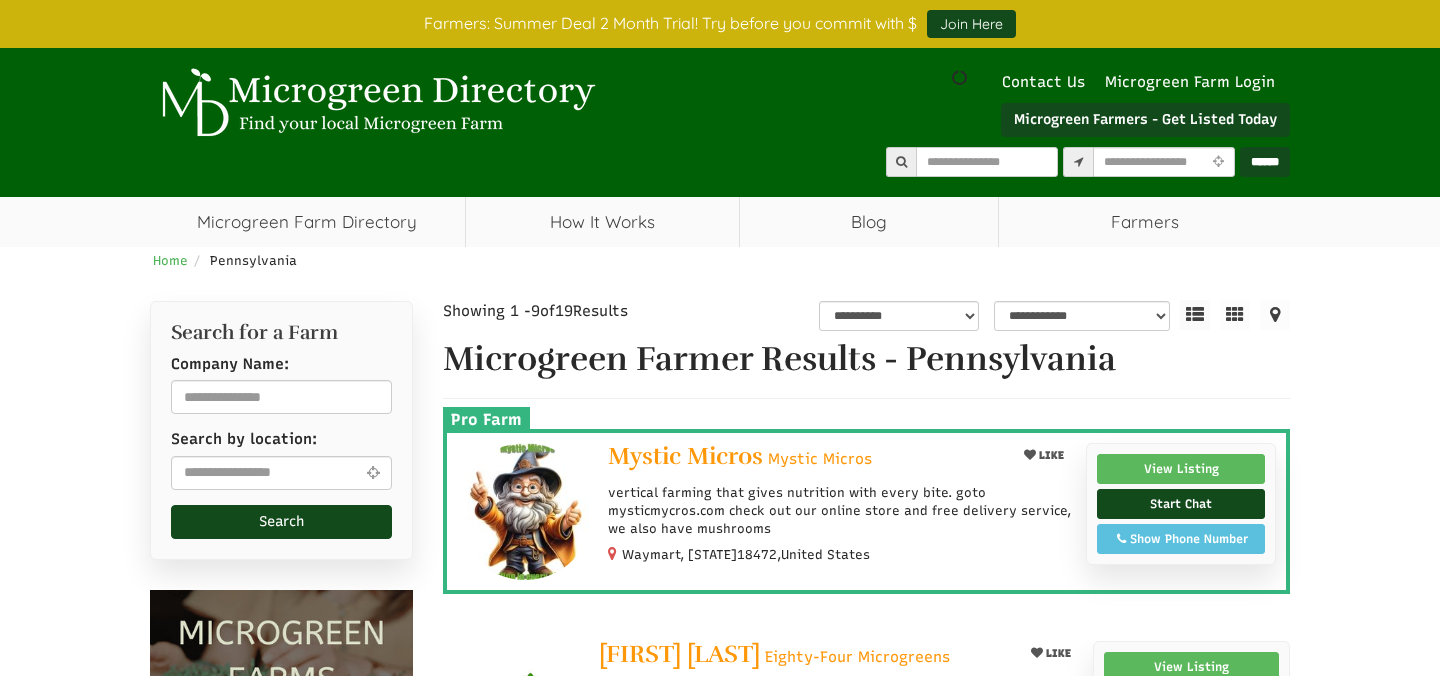 scroll, scrollTop: 2029, scrollLeft: 0, axis: vertical 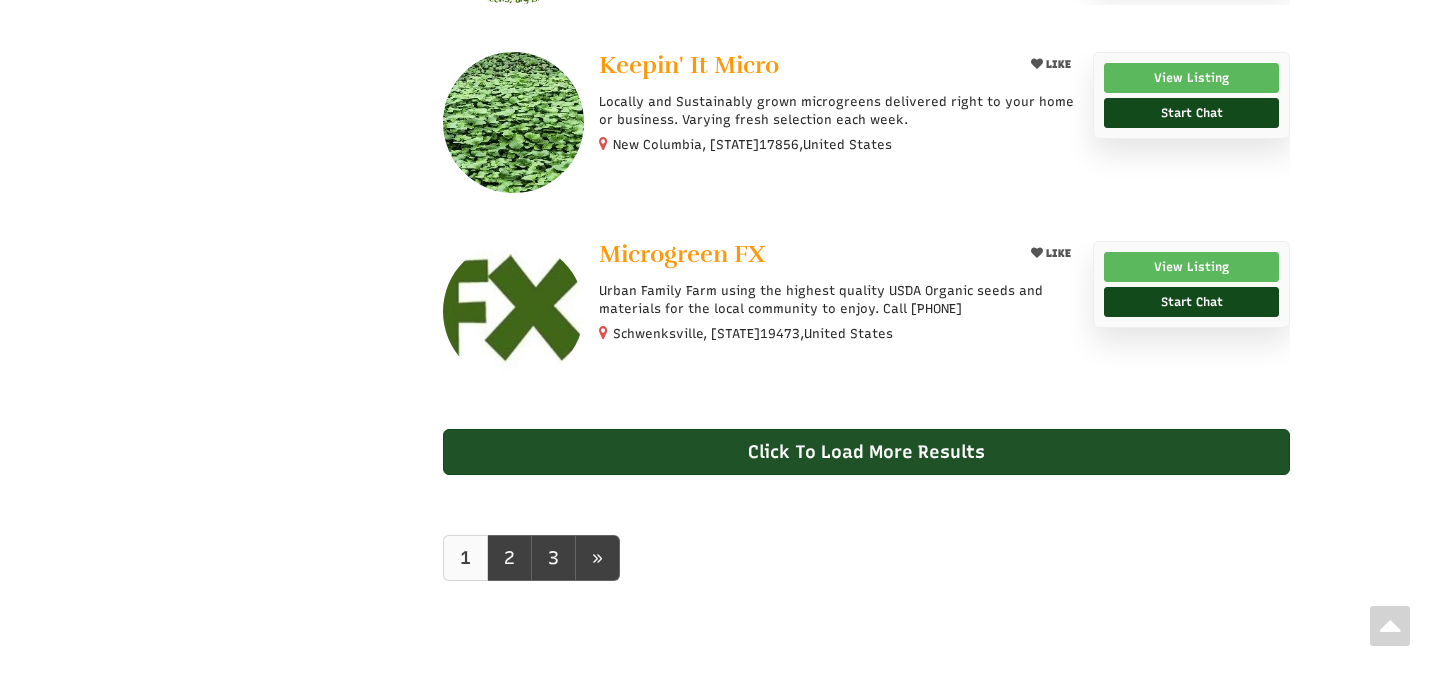 click on "Click To Load More Results" at bounding box center [867, 452] 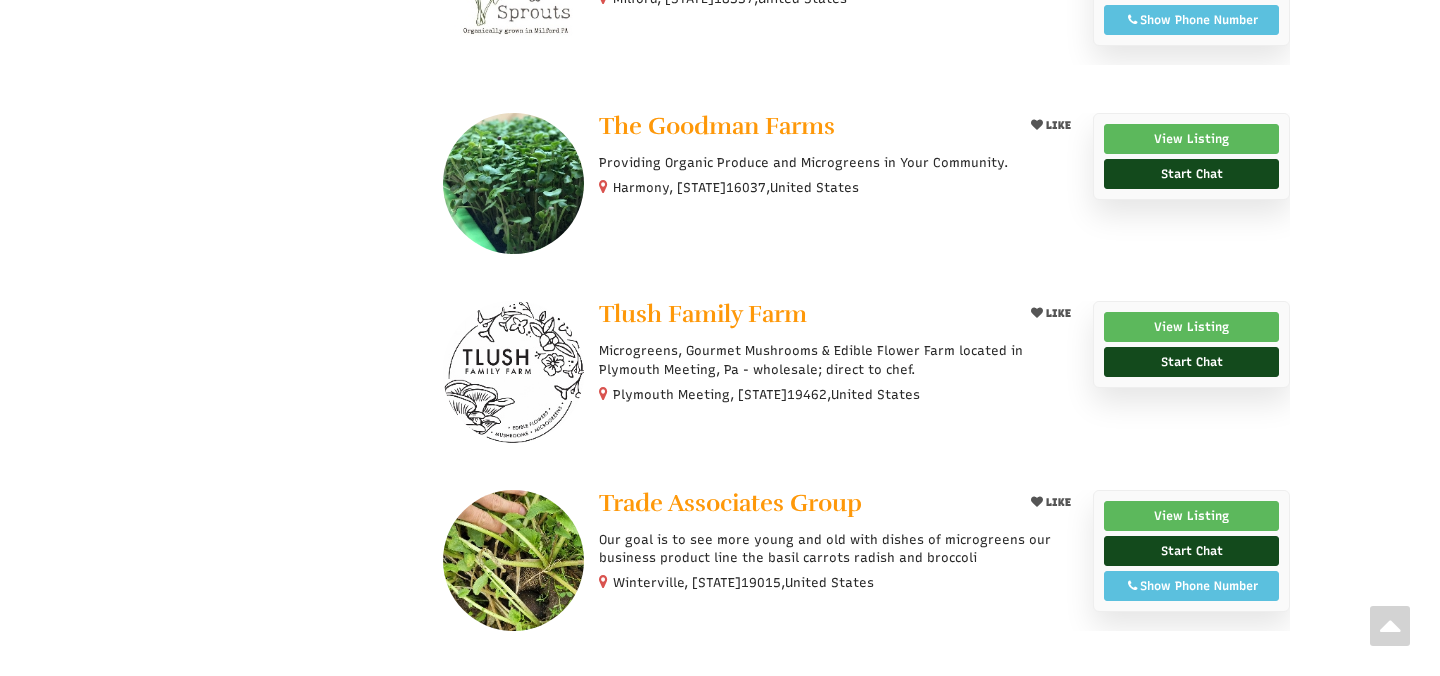 scroll, scrollTop: 2420, scrollLeft: 0, axis: vertical 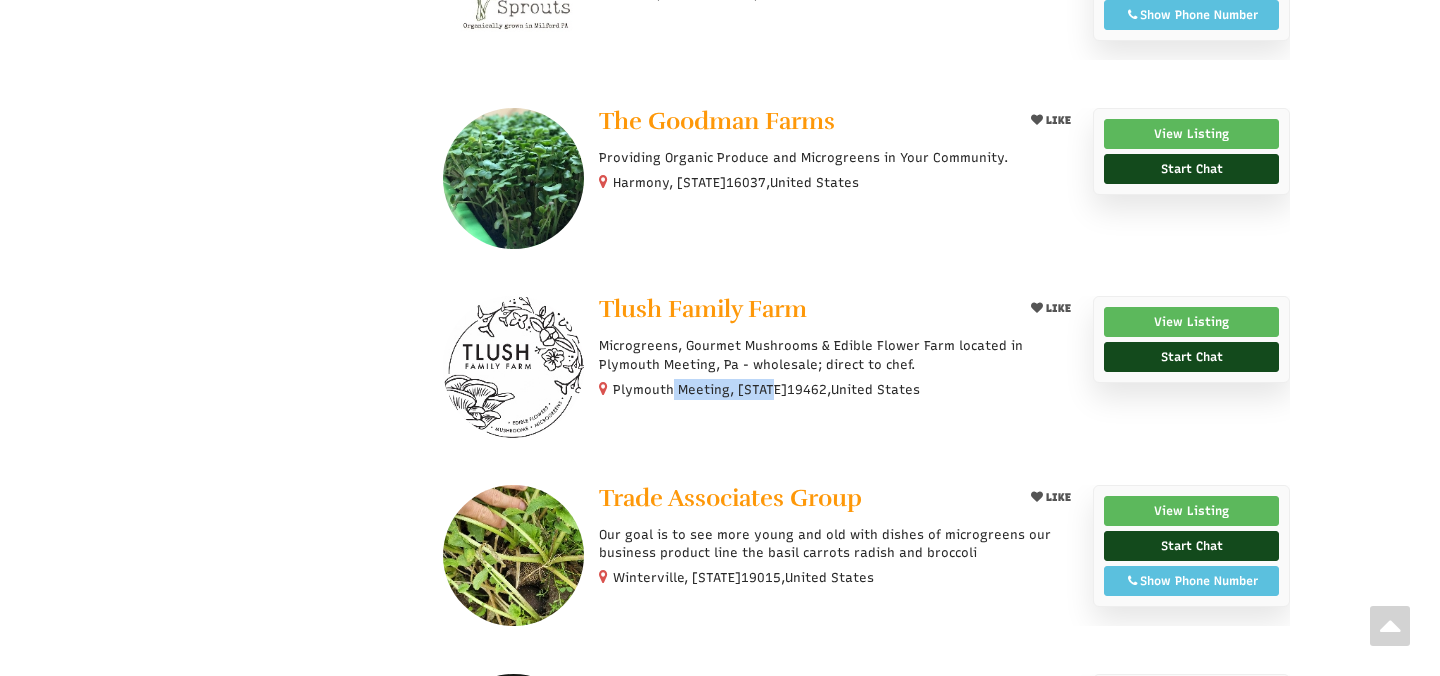 drag, startPoint x: 616, startPoint y: 382, endPoint x: 727, endPoint y: 382, distance: 111 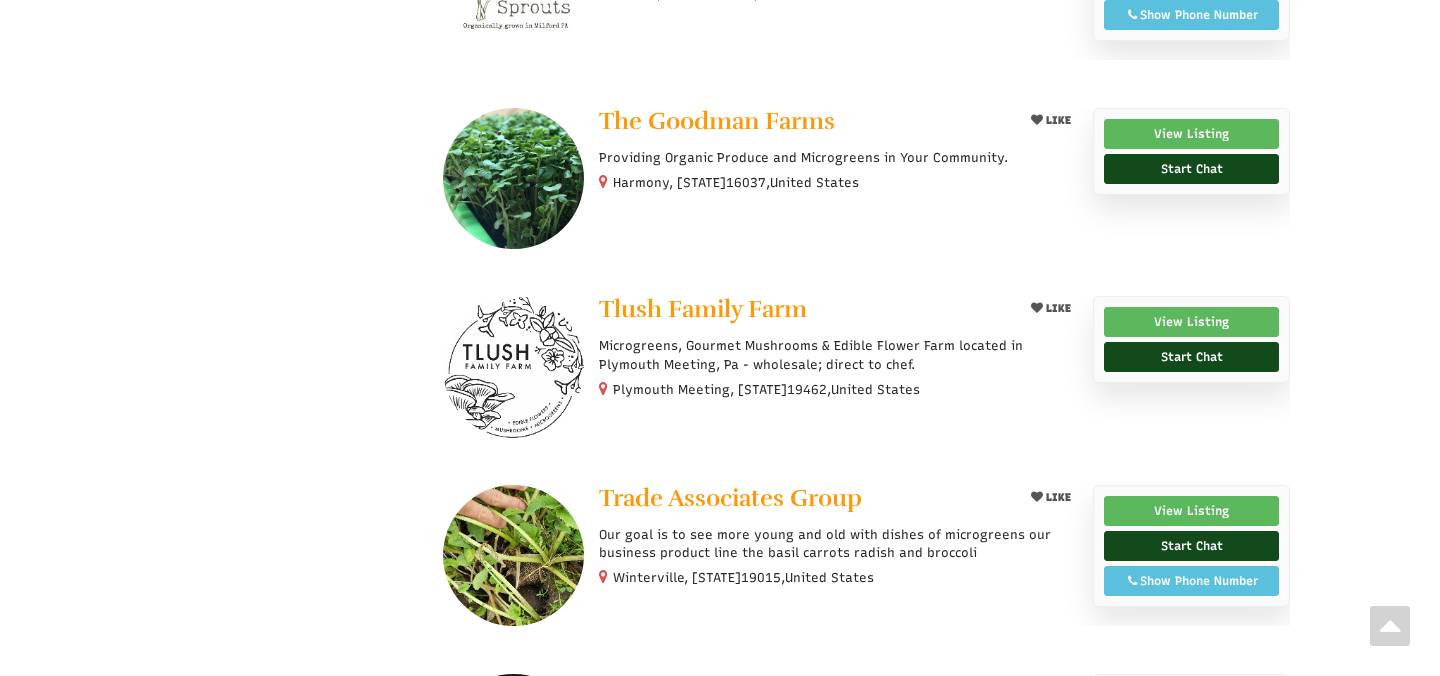 click on "LIKE
Mystic Micros
Mystic Micros
vertical farming that gives nutrition with every bite.
goto
mysticmycros.com
check out our online store and free delivery service, we also have mushrooms
Waymart, [STATE], [POSTAL_CODE], United States
View Listing
Start Chat
Show Phone Number
1 & CA +1 [PHONE]
LIKE" at bounding box center [867, -303] 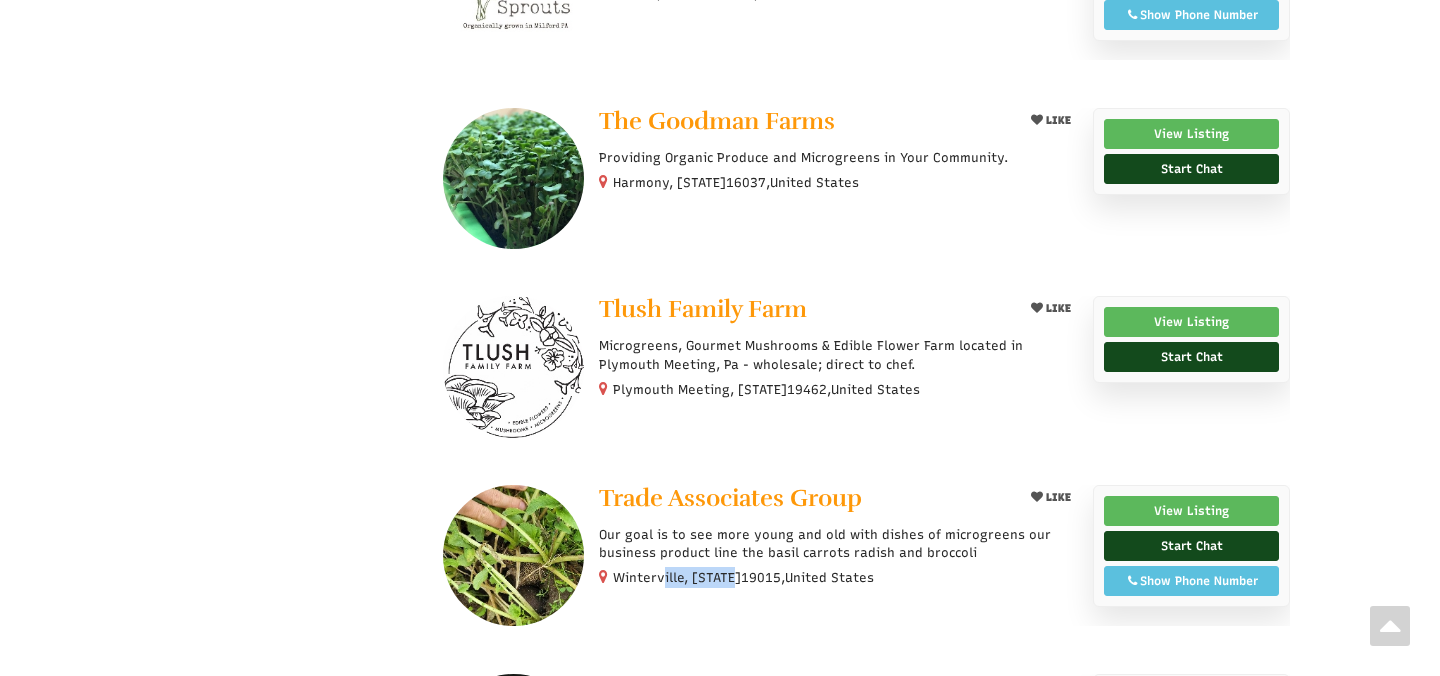 drag, startPoint x: 612, startPoint y: 572, endPoint x: 688, endPoint y: 573, distance: 76.00658 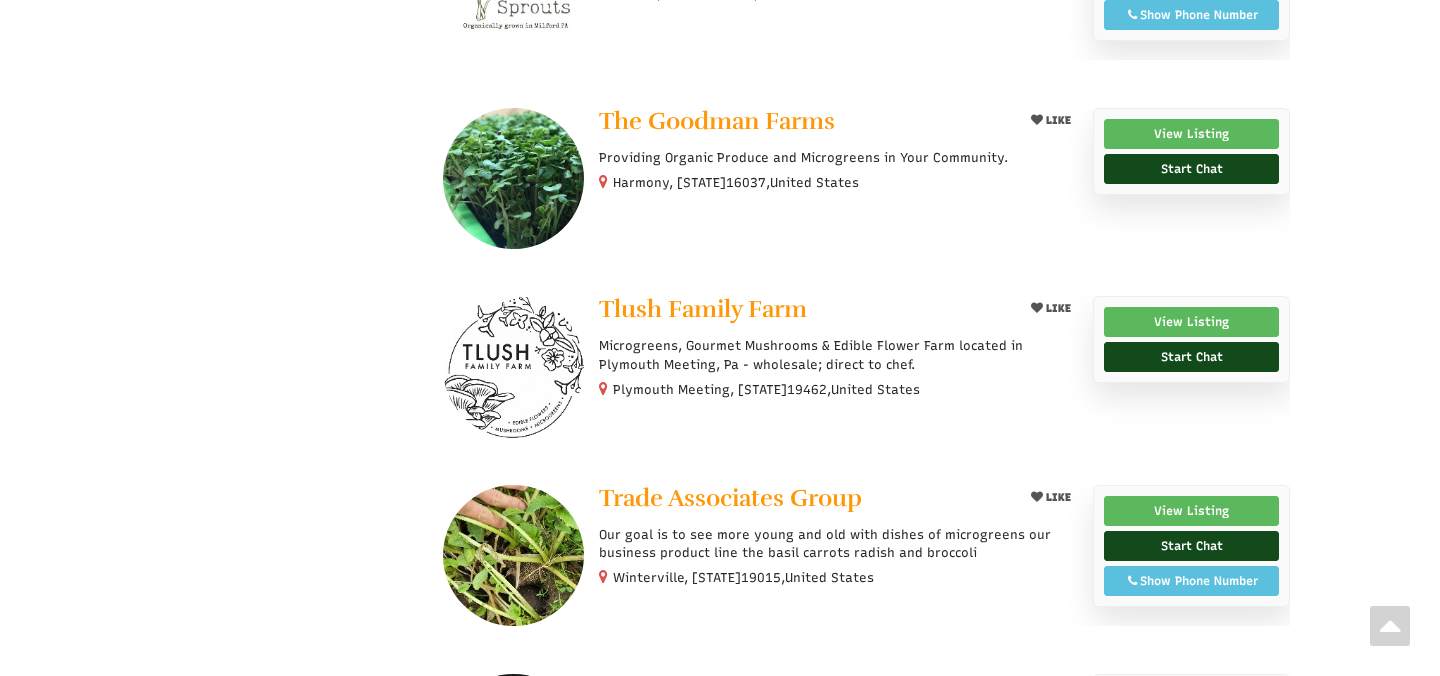 click at bounding box center (867, 366) 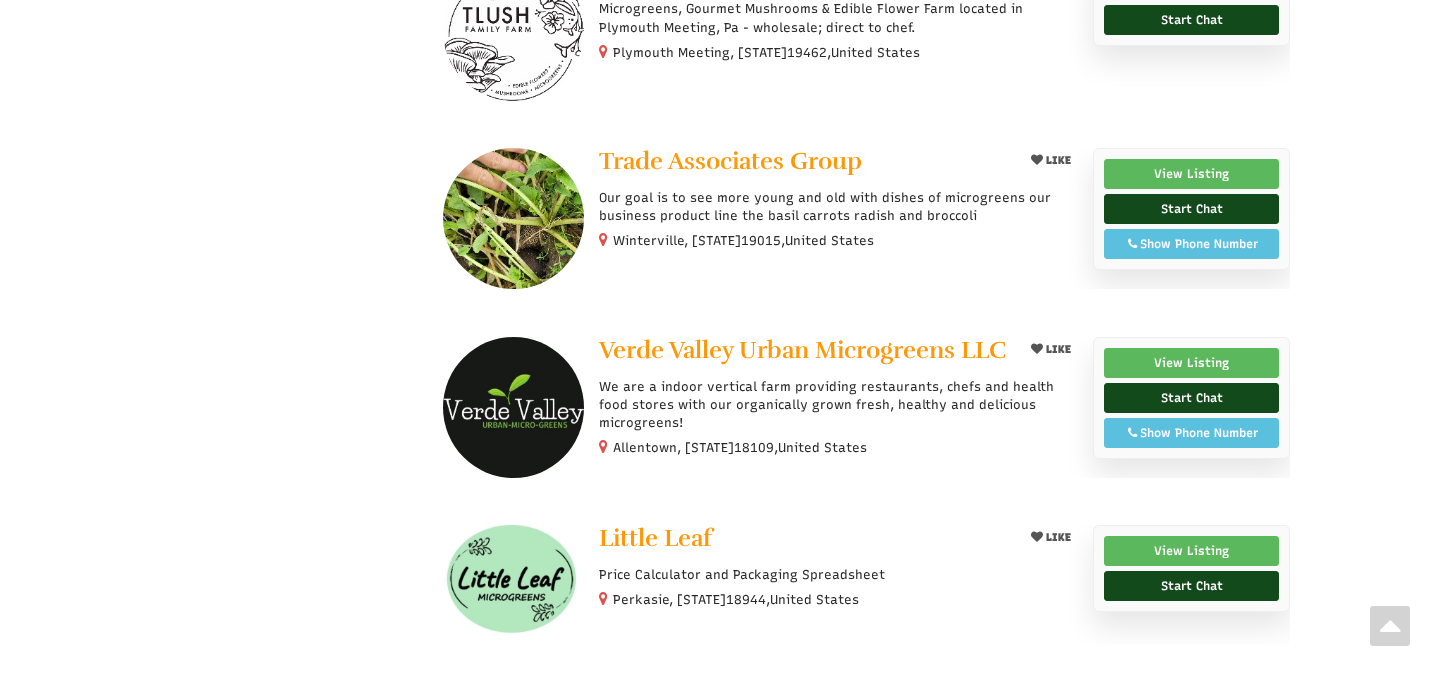 scroll, scrollTop: 2881, scrollLeft: 0, axis: vertical 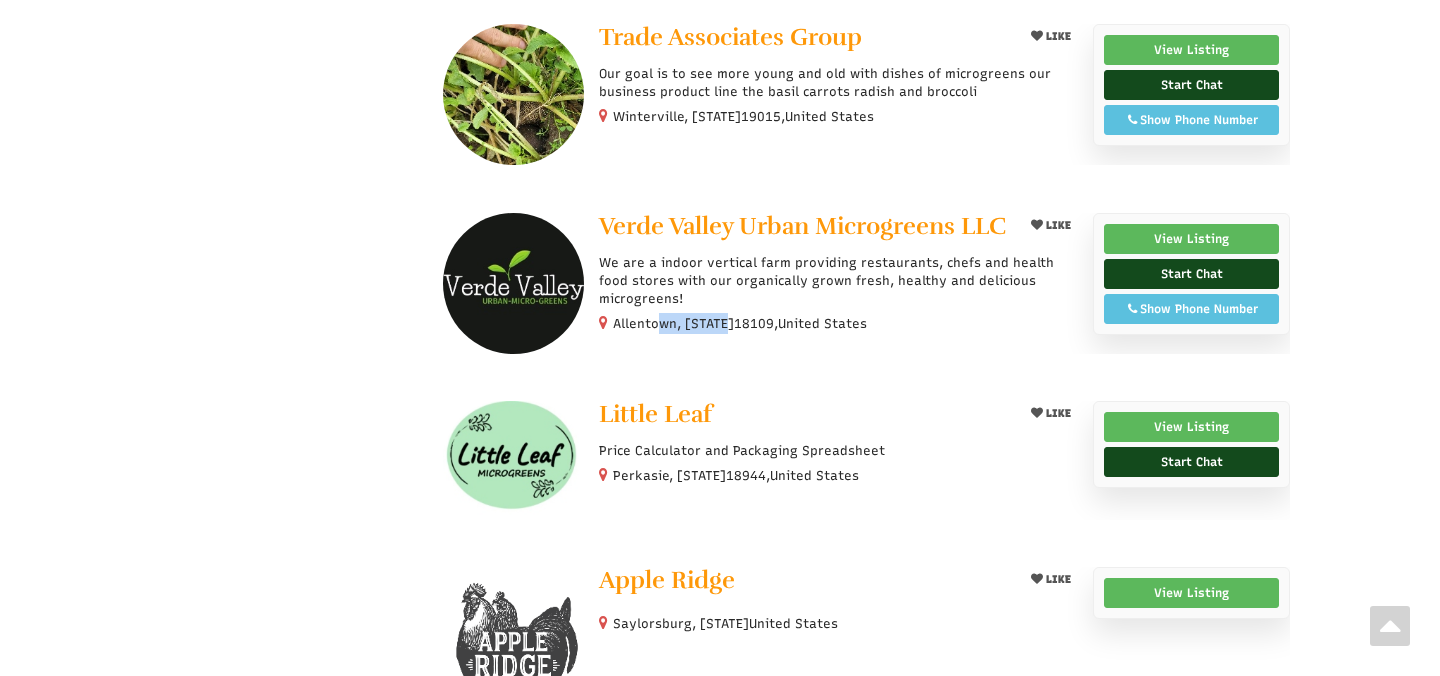 drag, startPoint x: 611, startPoint y: 343, endPoint x: 678, endPoint y: 345, distance: 67.02985 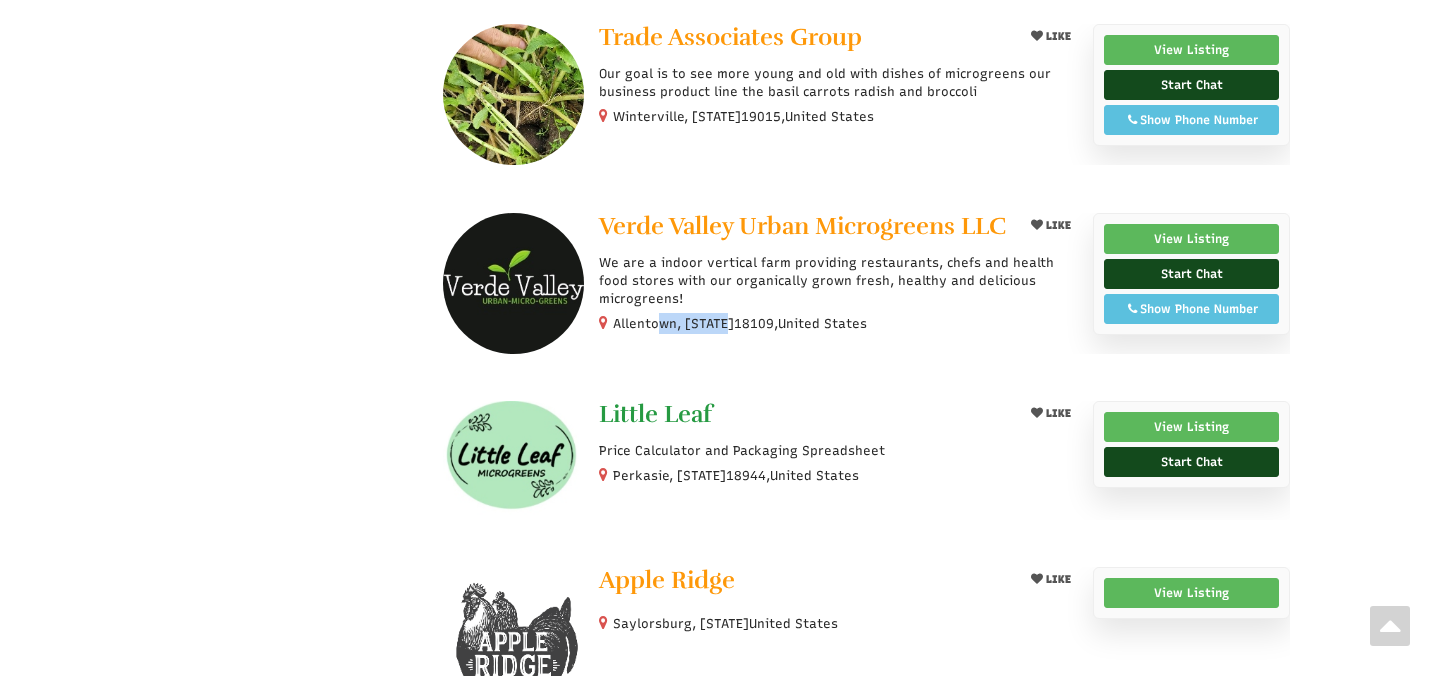 click on "Little Leaf" at bounding box center [655, 414] 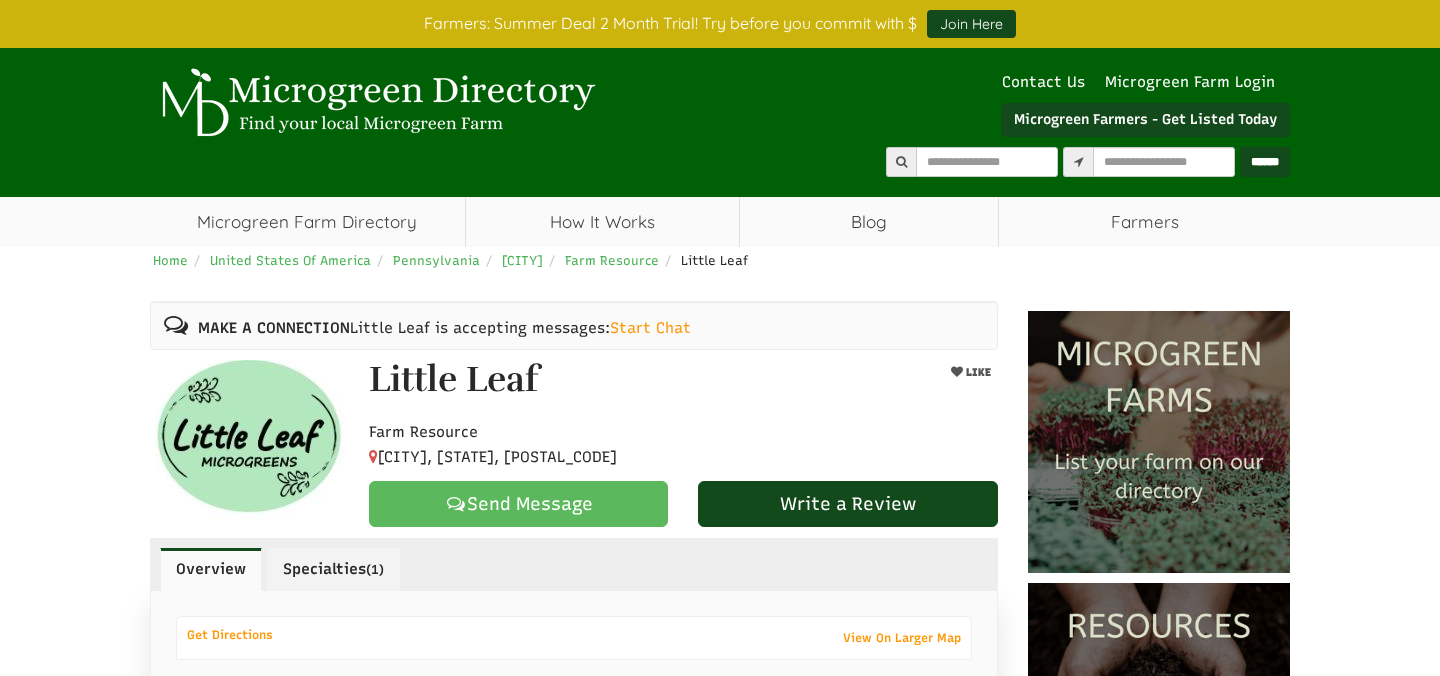 scroll, scrollTop: 0, scrollLeft: 0, axis: both 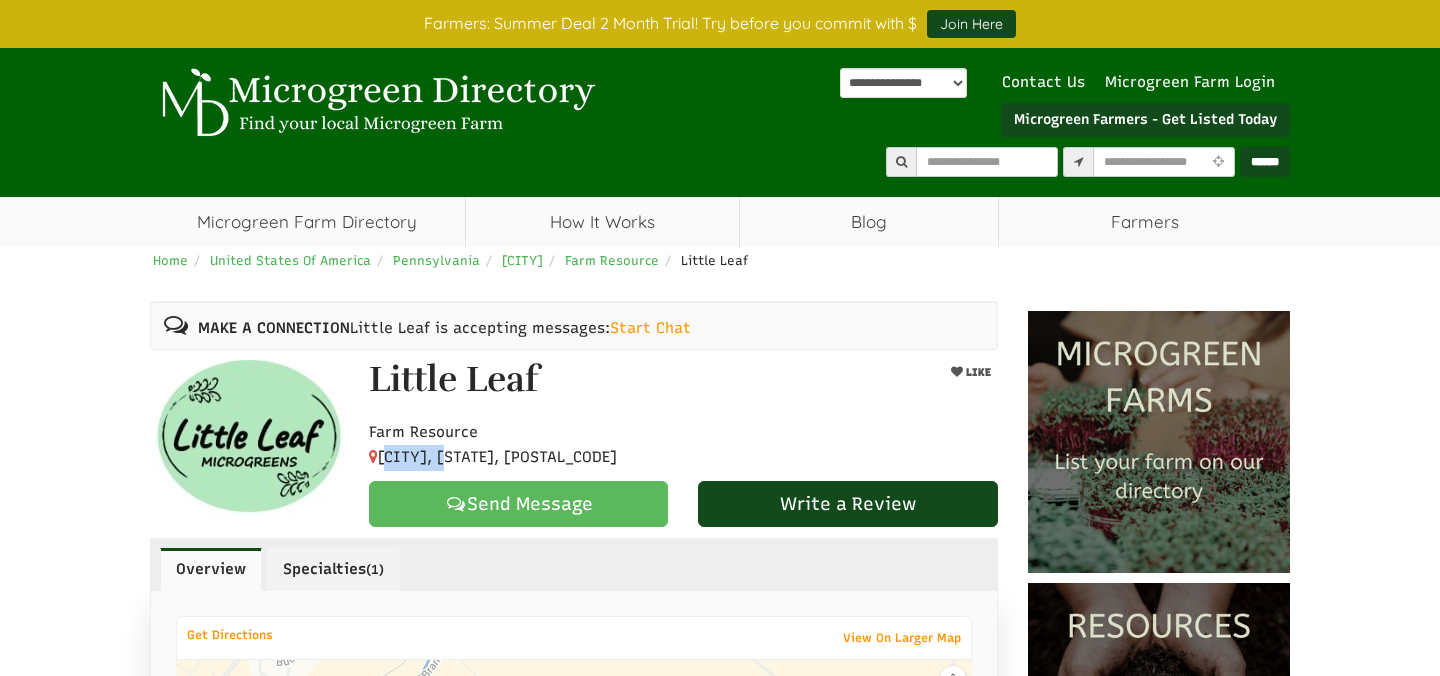 drag, startPoint x: 382, startPoint y: 456, endPoint x: 448, endPoint y: 457, distance: 66.007576 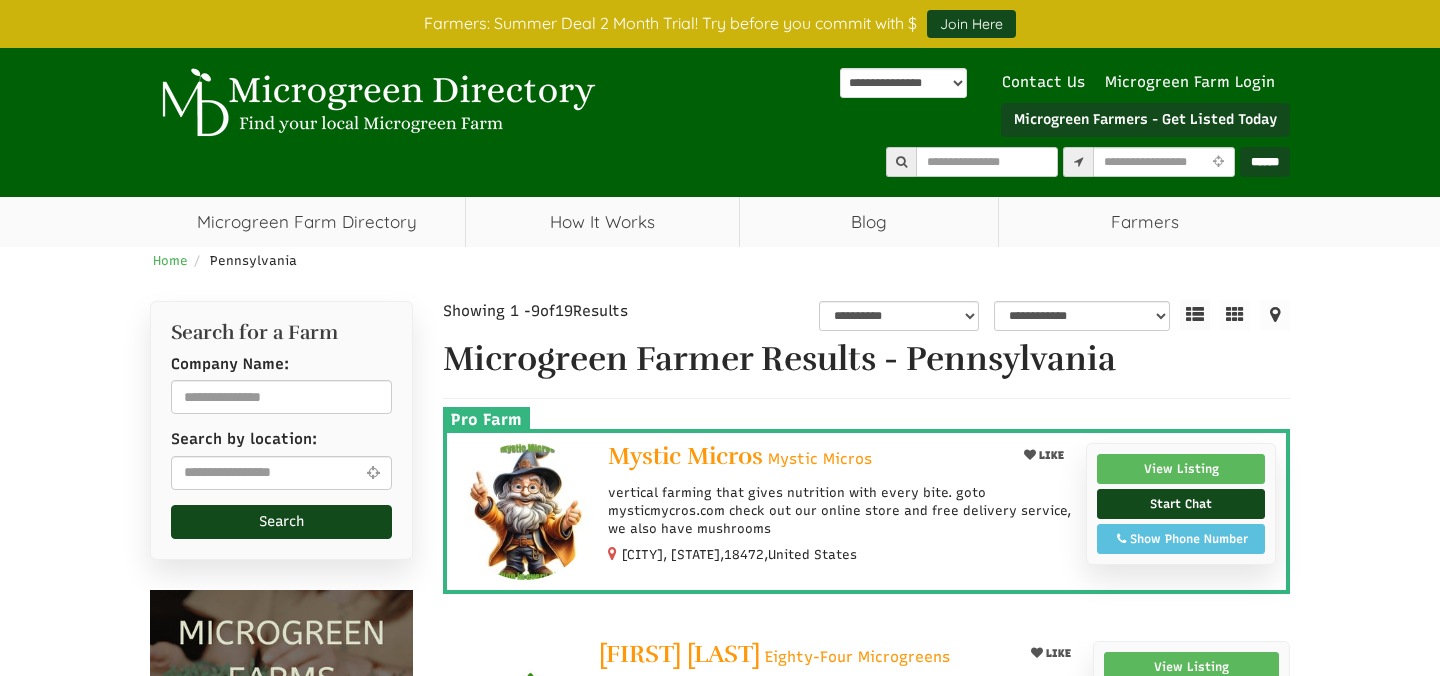 scroll, scrollTop: 2252, scrollLeft: 0, axis: vertical 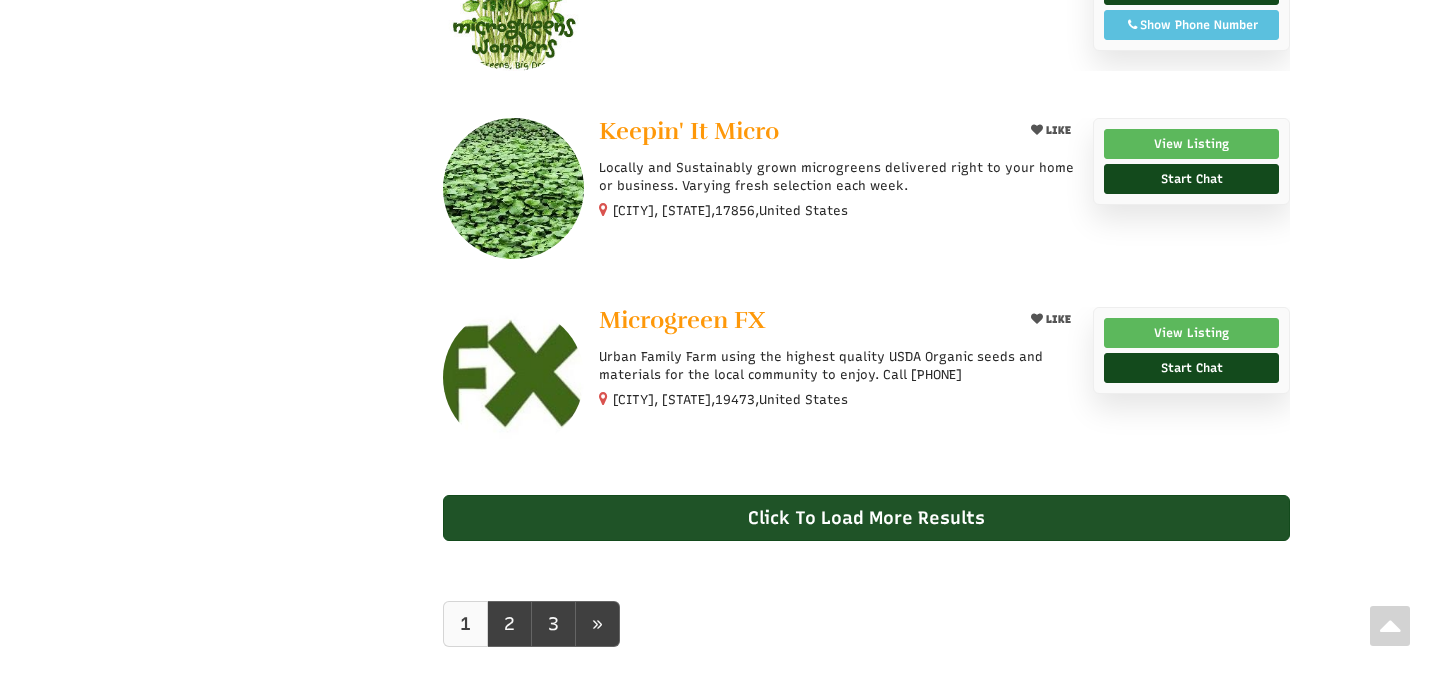 click on "Click To Load More Results" at bounding box center [867, 518] 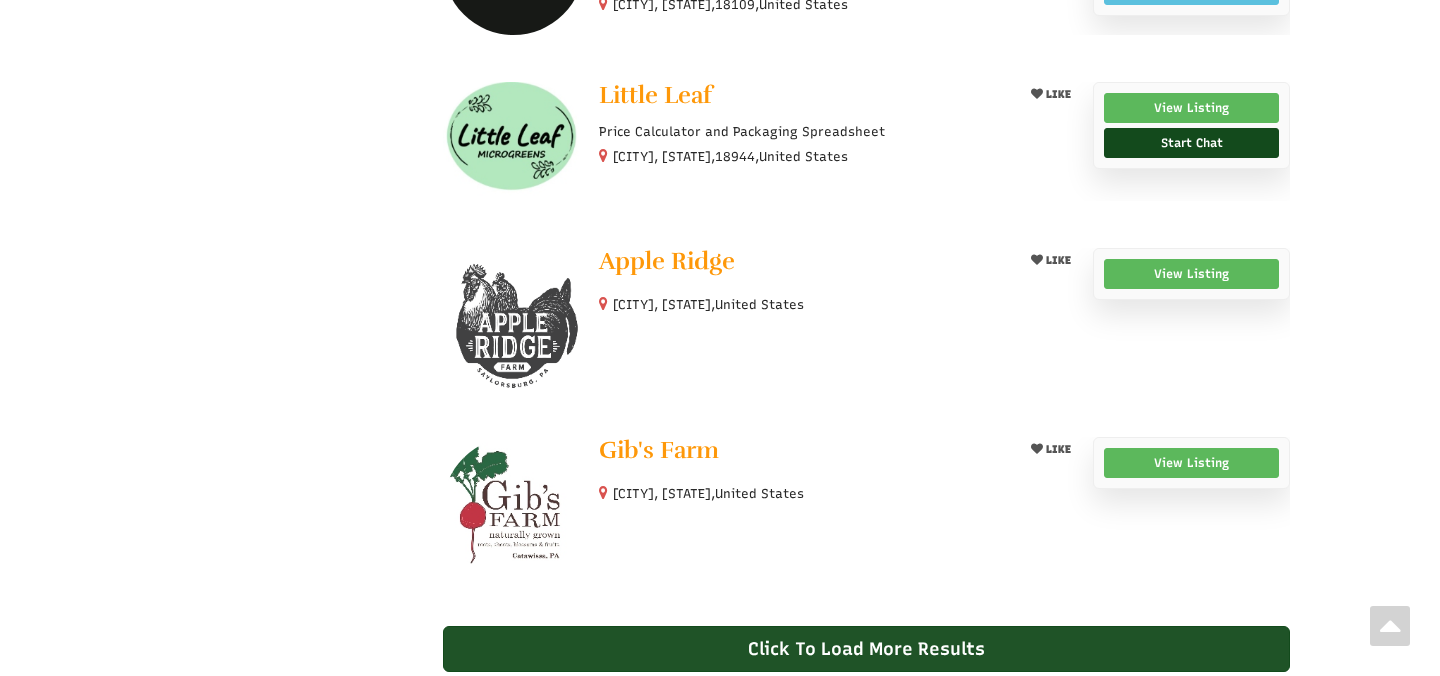 scroll, scrollTop: 3228, scrollLeft: 0, axis: vertical 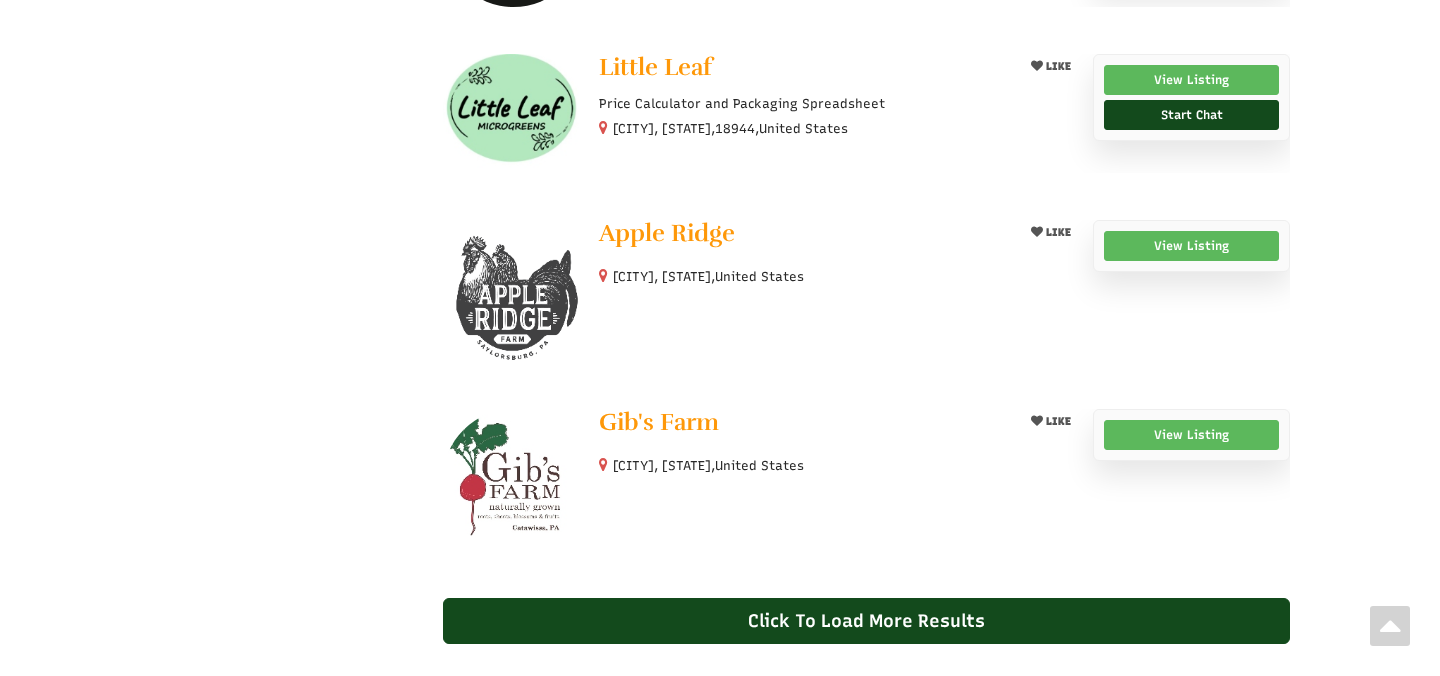 drag, startPoint x: 614, startPoint y: 275, endPoint x: 685, endPoint y: 283, distance: 71.44928 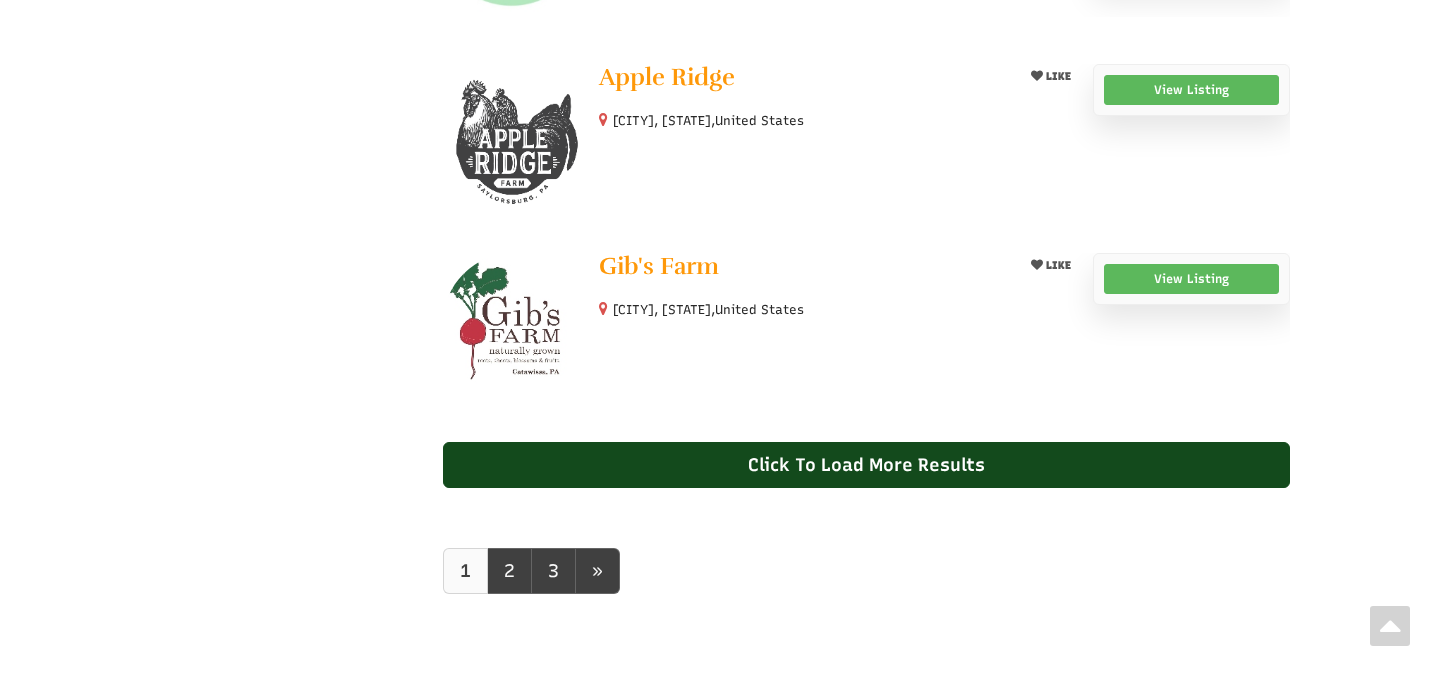 scroll, scrollTop: 3434, scrollLeft: 0, axis: vertical 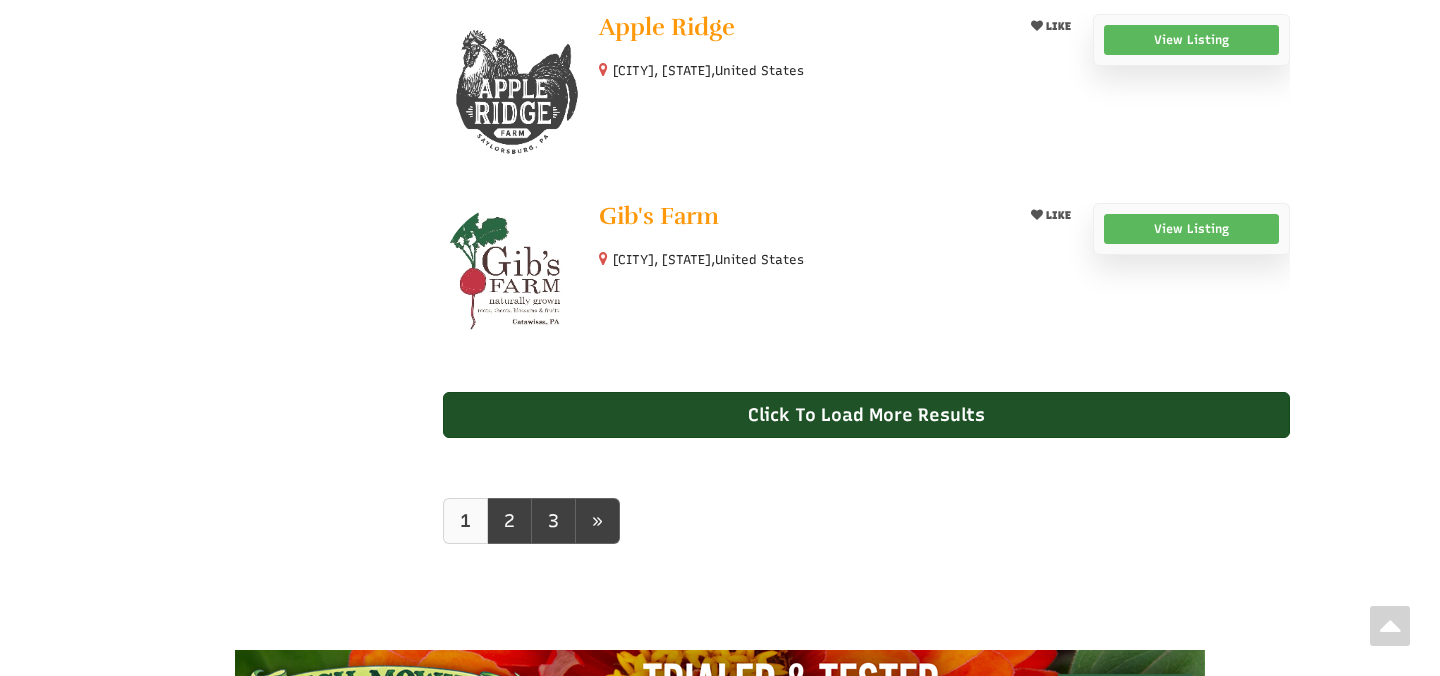 click on "Click To Load More Results" at bounding box center [867, 415] 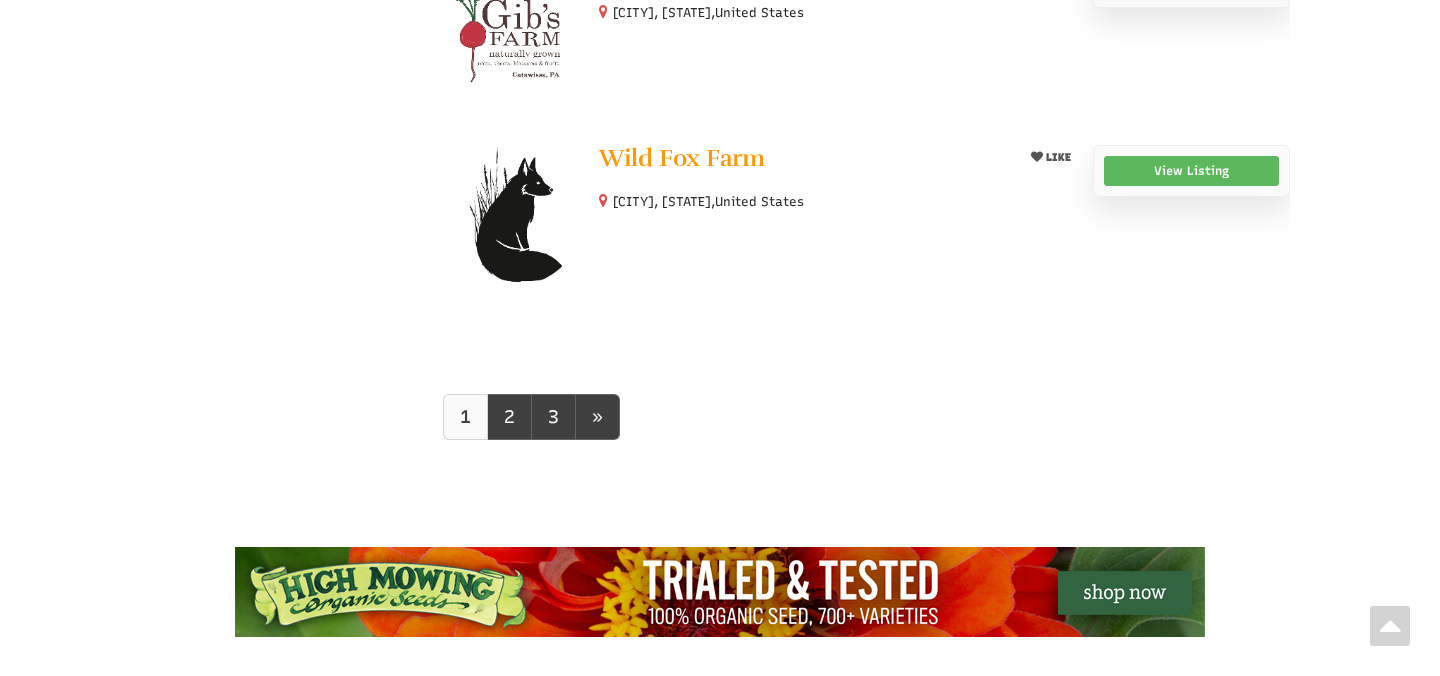 scroll, scrollTop: 3695, scrollLeft: 0, axis: vertical 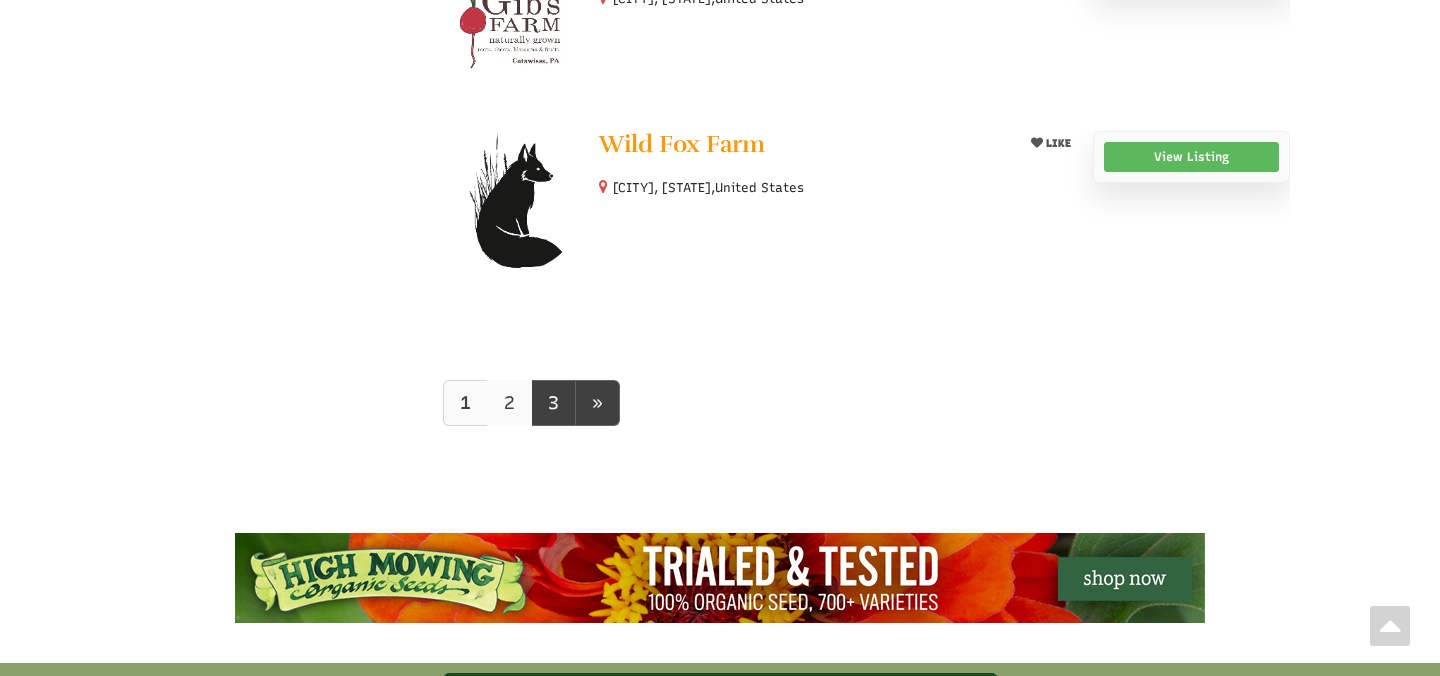 click on "2" at bounding box center (509, 403) 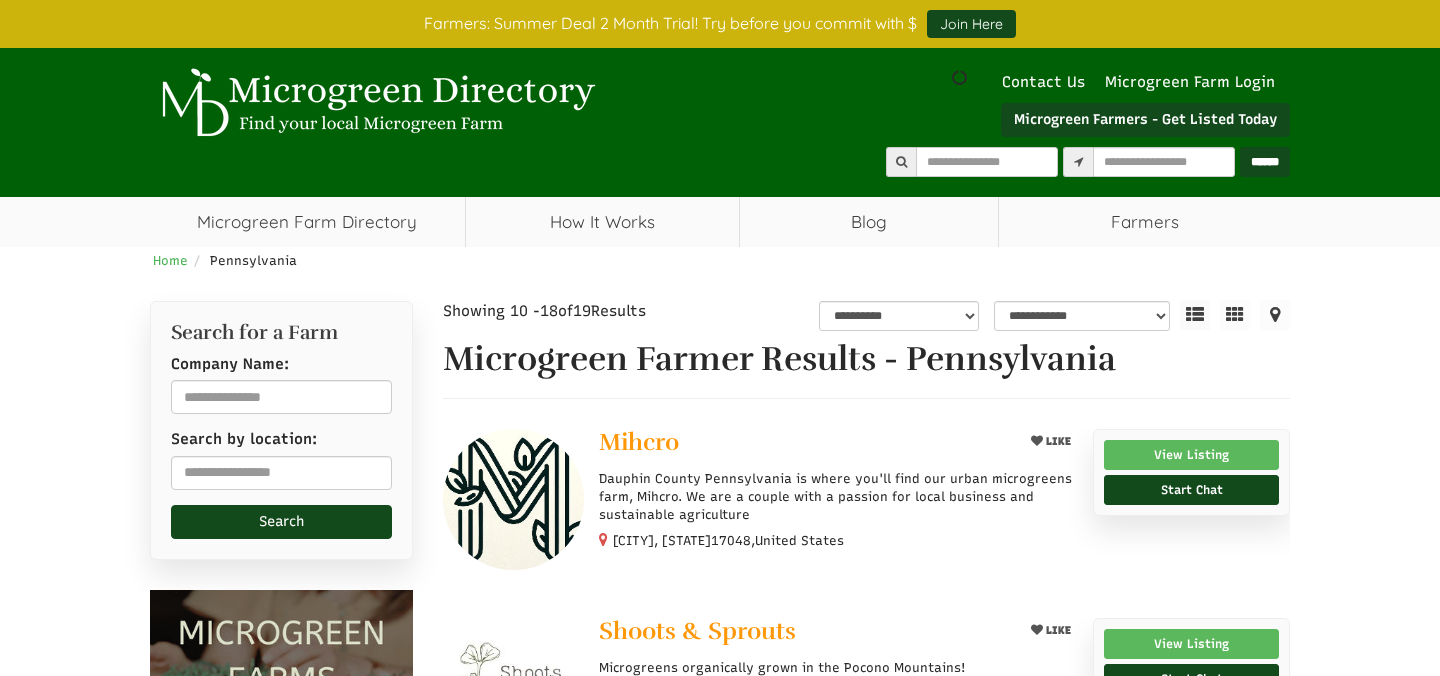 scroll, scrollTop: 0, scrollLeft: 0, axis: both 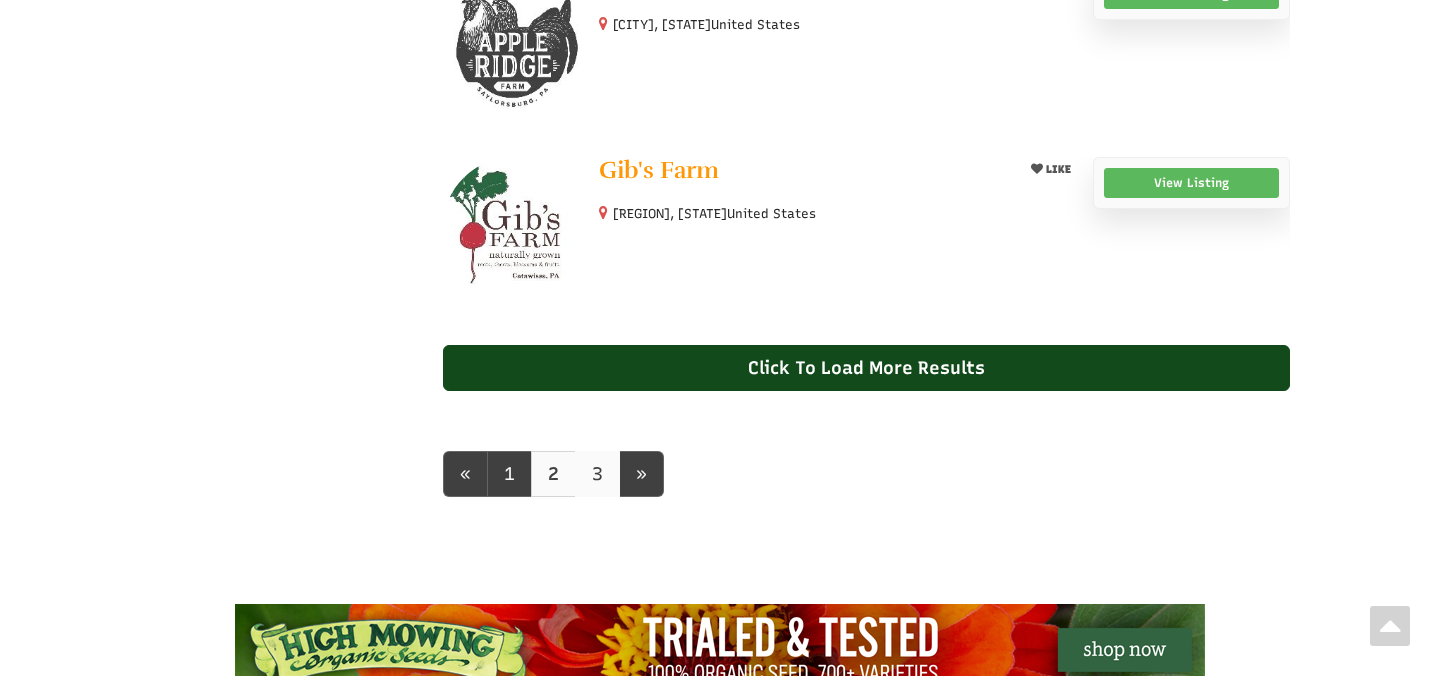click on "3" at bounding box center (597, 474) 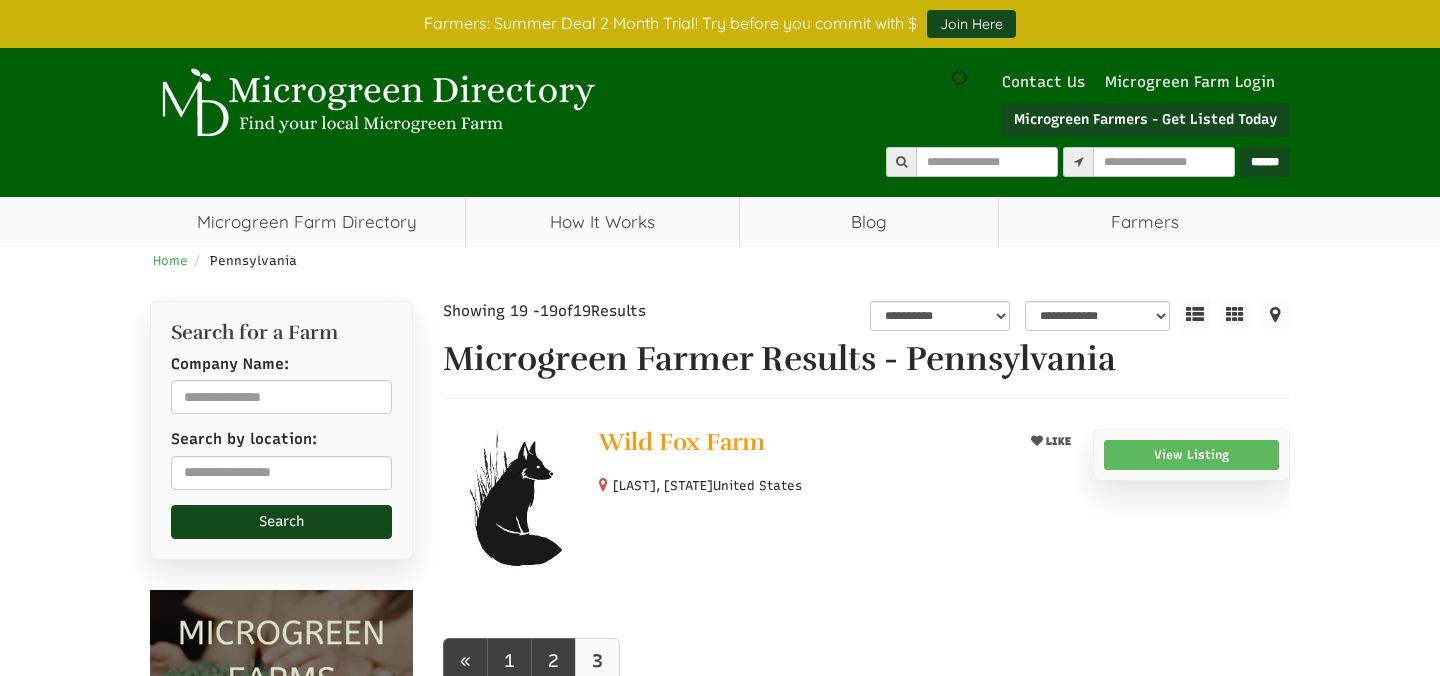 scroll, scrollTop: 0, scrollLeft: 0, axis: both 